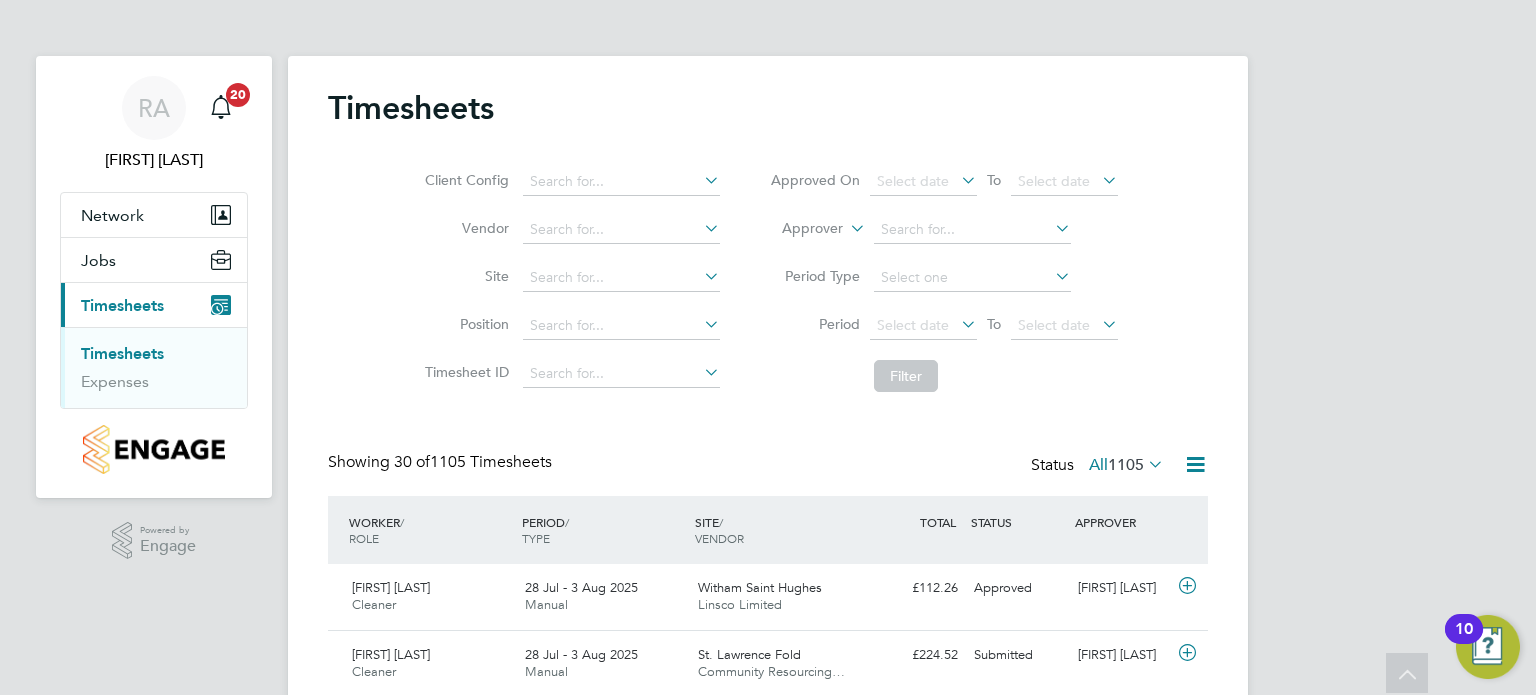 scroll, scrollTop: 300, scrollLeft: 0, axis: vertical 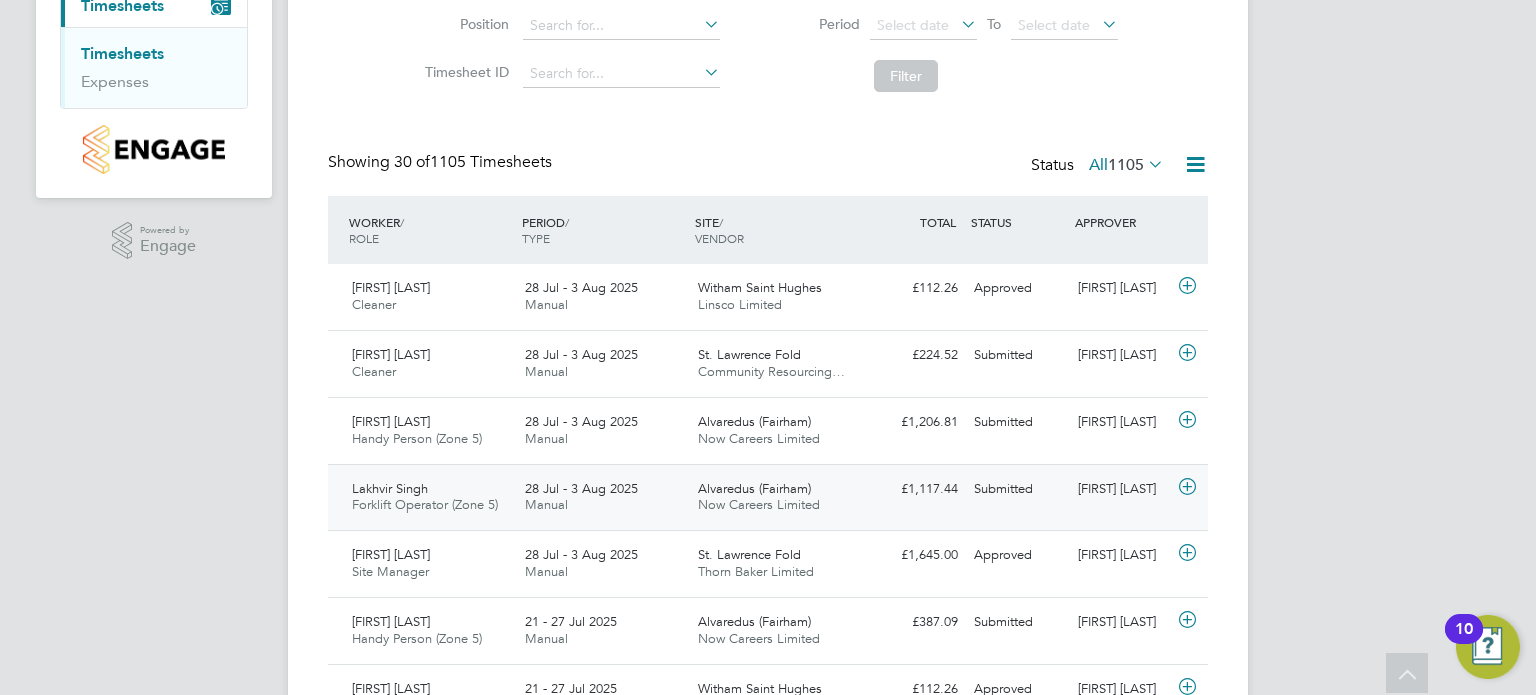 click on "Manual" 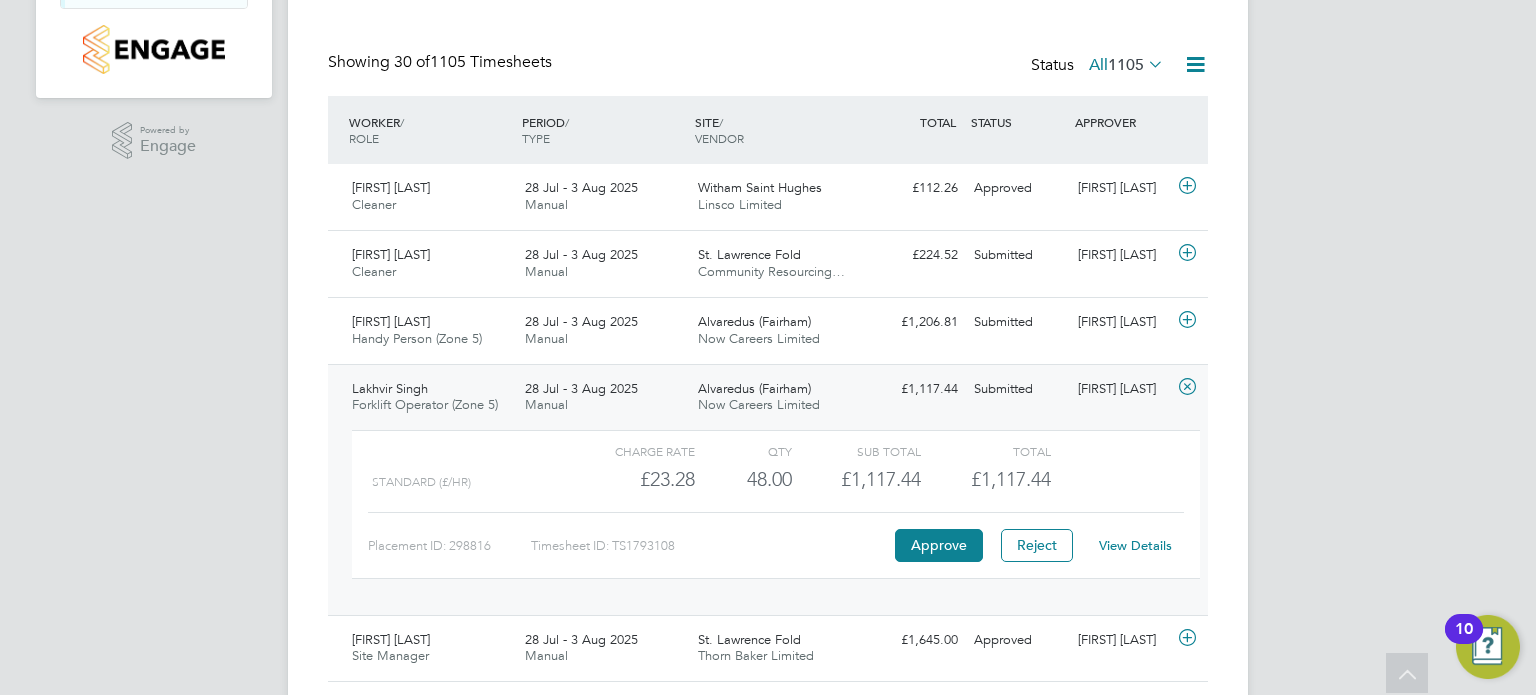 click on "View Details" 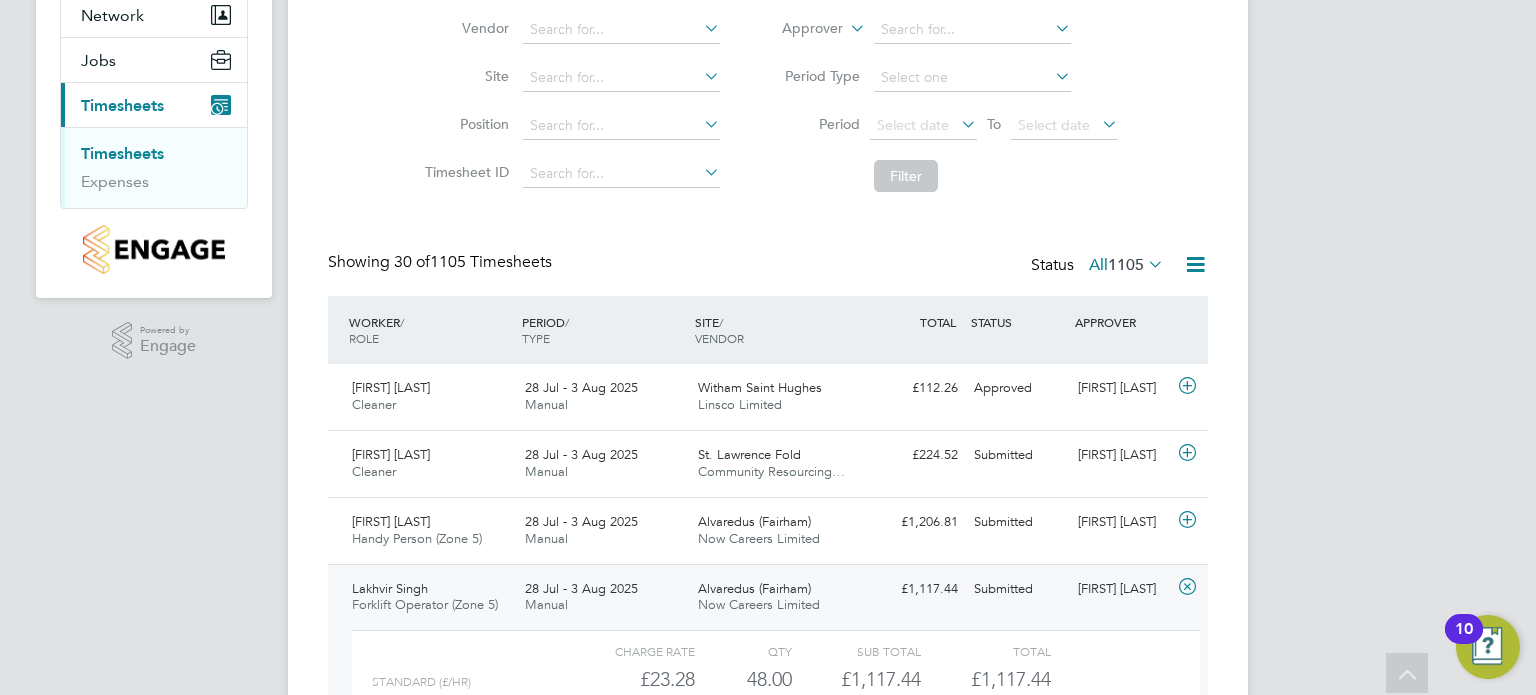 scroll, scrollTop: 0, scrollLeft: 0, axis: both 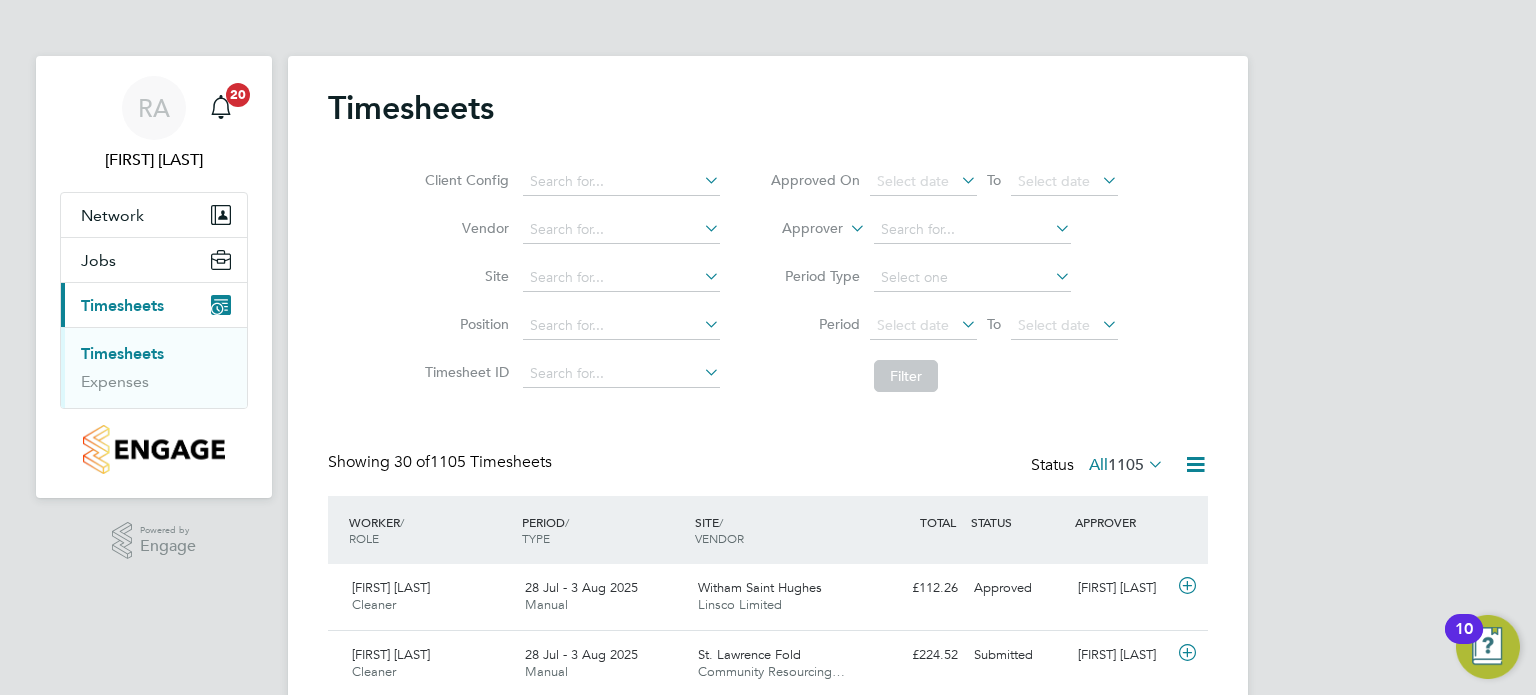 click on "Timesheets" at bounding box center (122, 305) 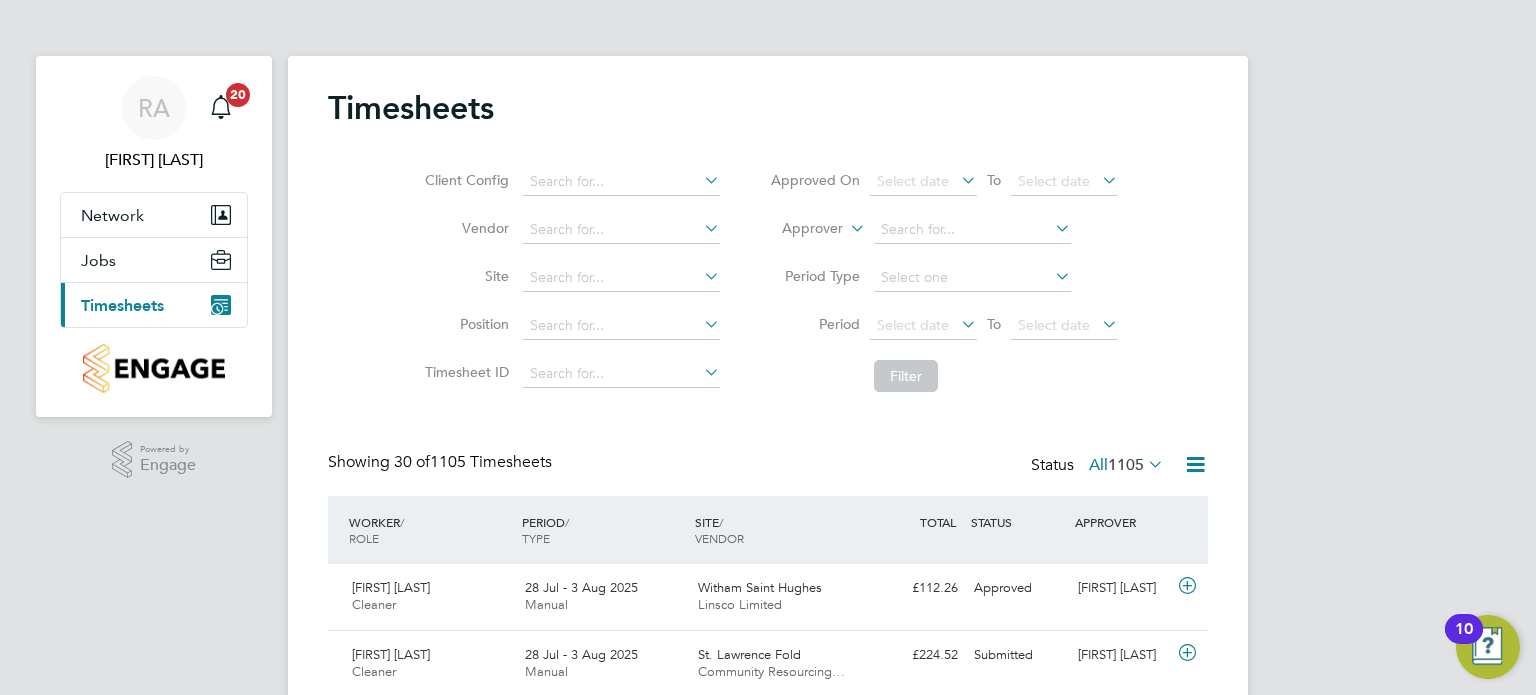 click on "Timesheets" at bounding box center (122, 305) 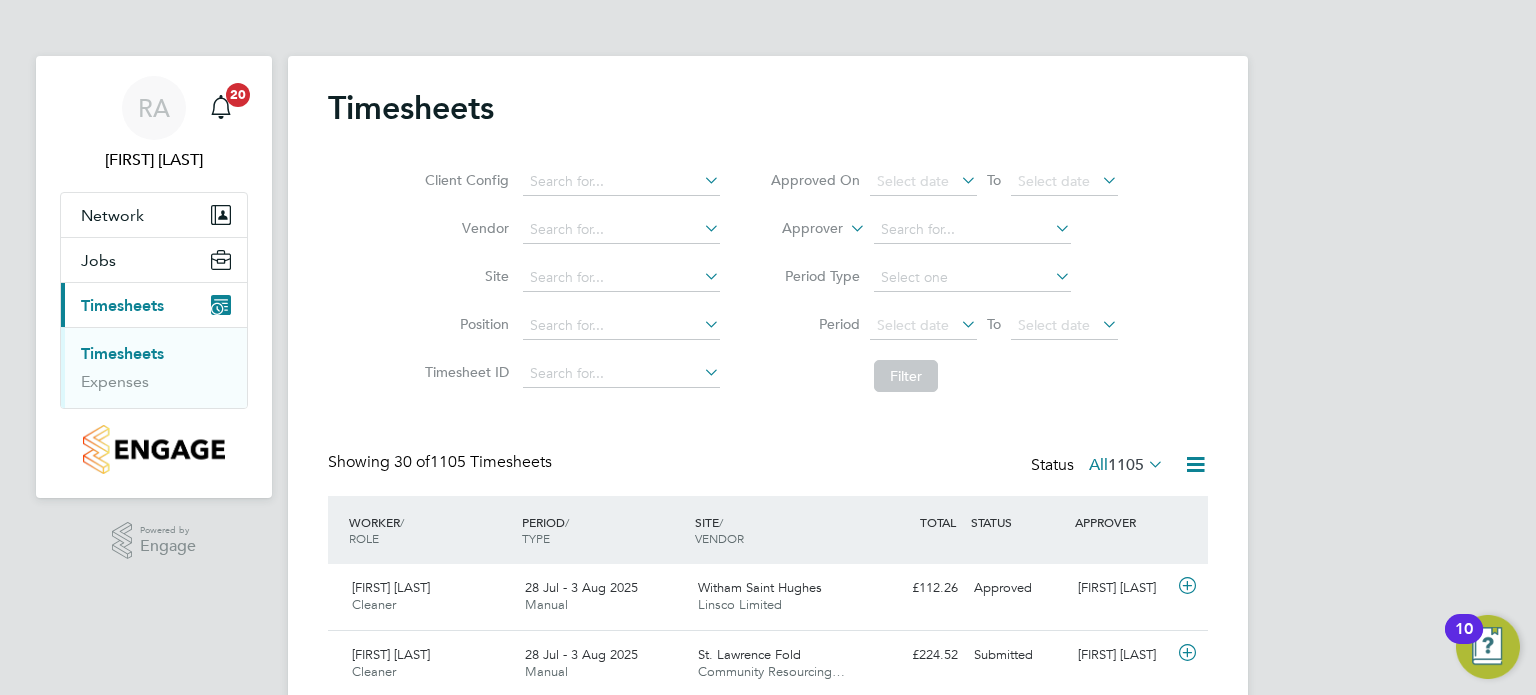 click on "Timesheets" at bounding box center [122, 353] 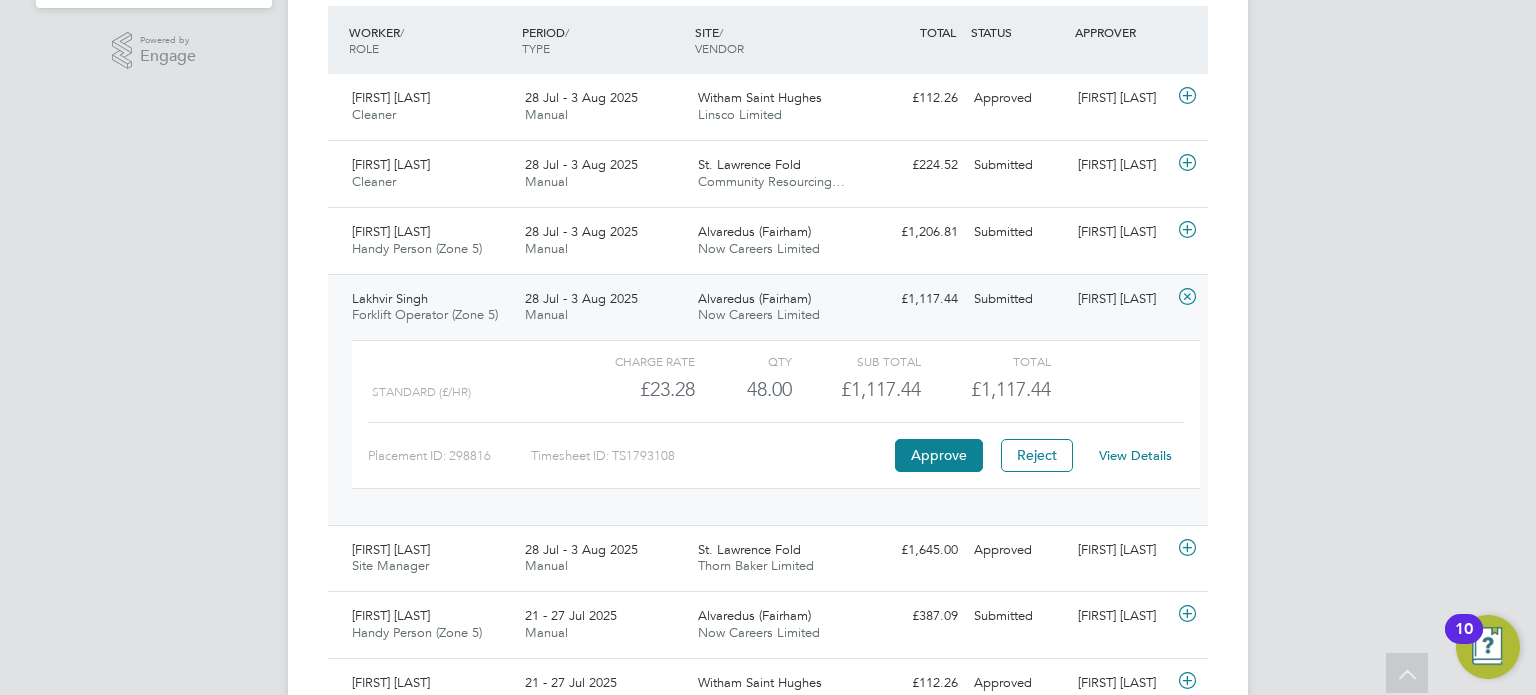 scroll, scrollTop: 400, scrollLeft: 0, axis: vertical 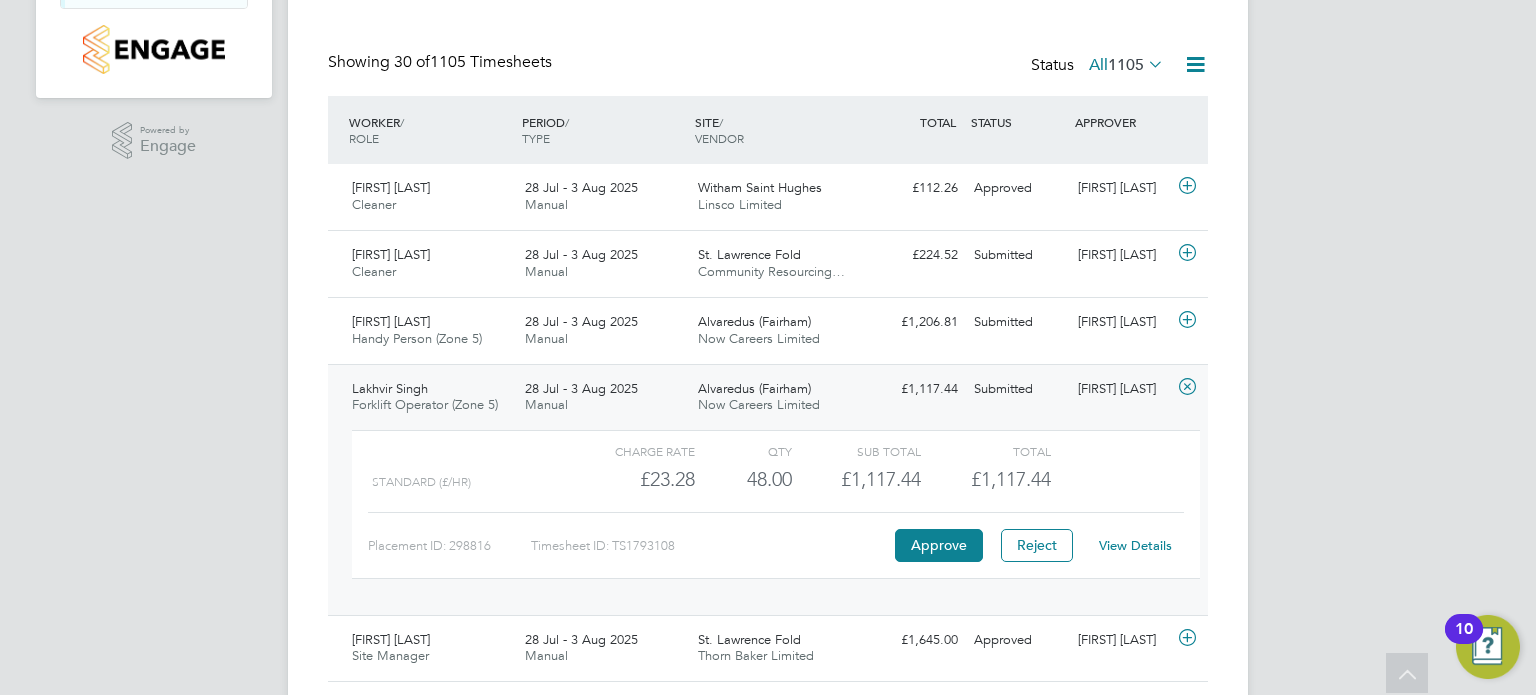 click on "View Details" 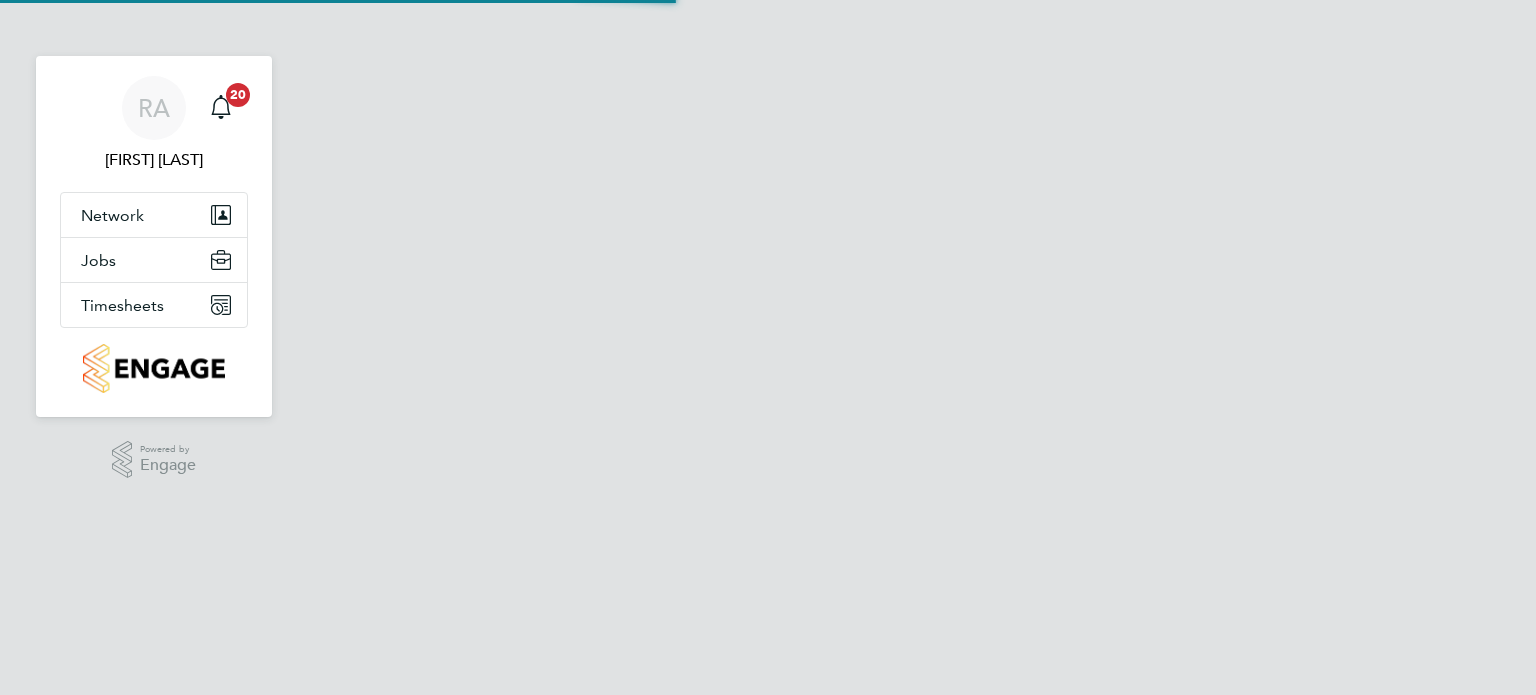 scroll, scrollTop: 0, scrollLeft: 0, axis: both 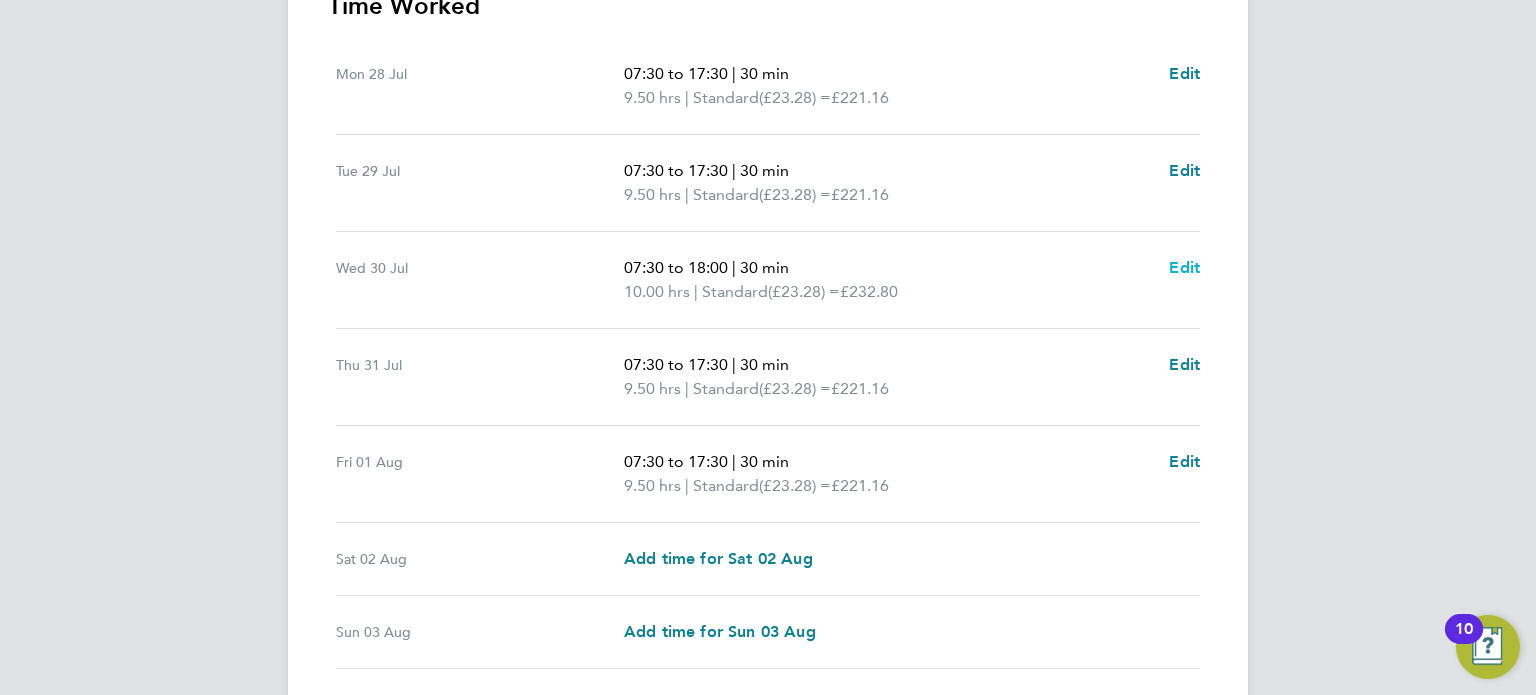 click on "Edit" at bounding box center [1184, 267] 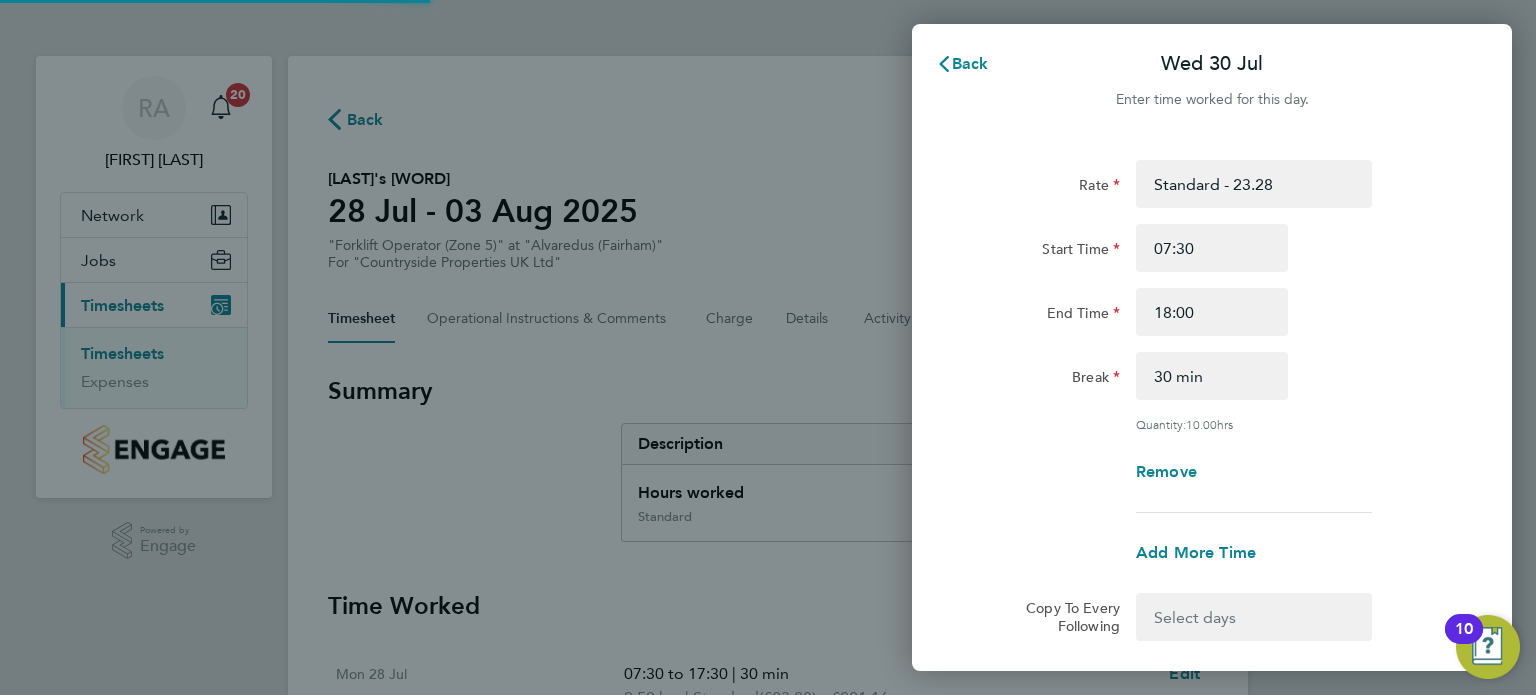 scroll, scrollTop: 0, scrollLeft: 0, axis: both 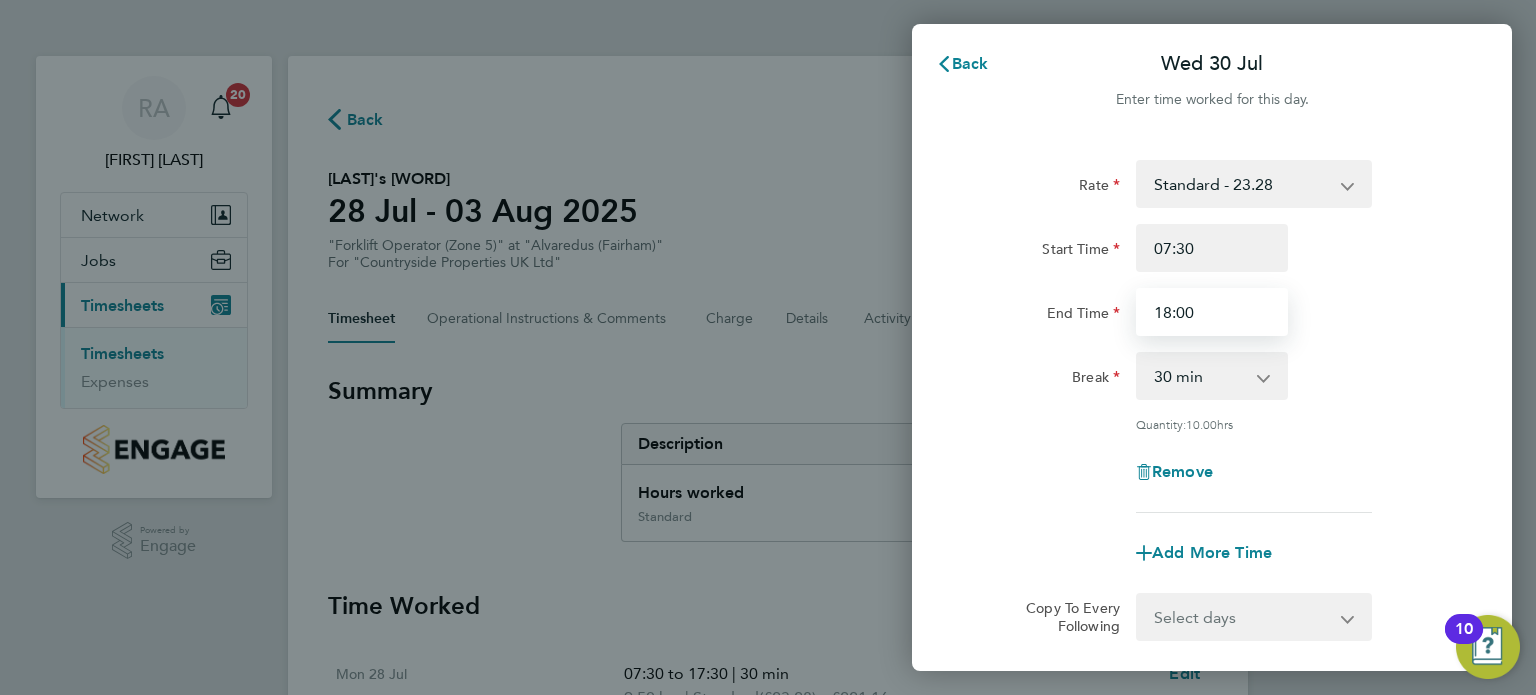 click on "18:00" at bounding box center (1212, 312) 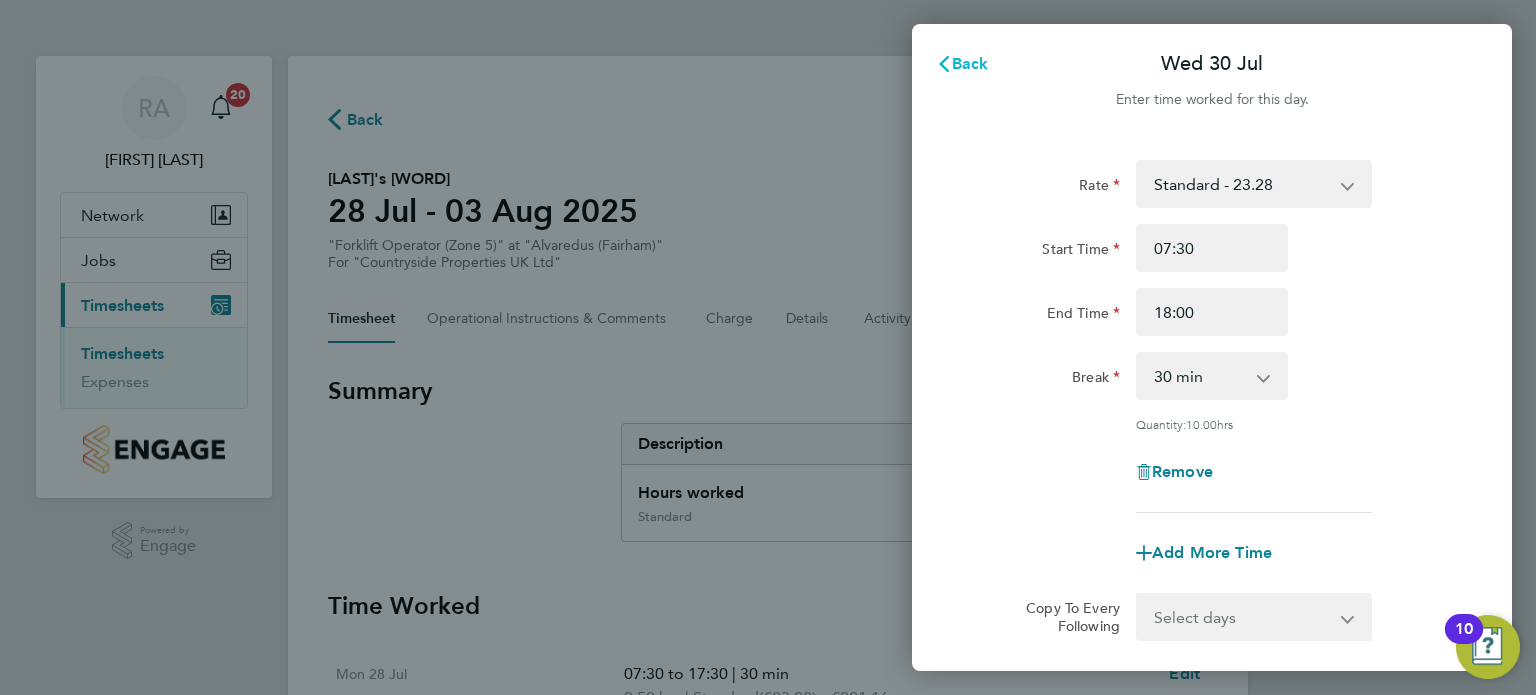 click on "Back" 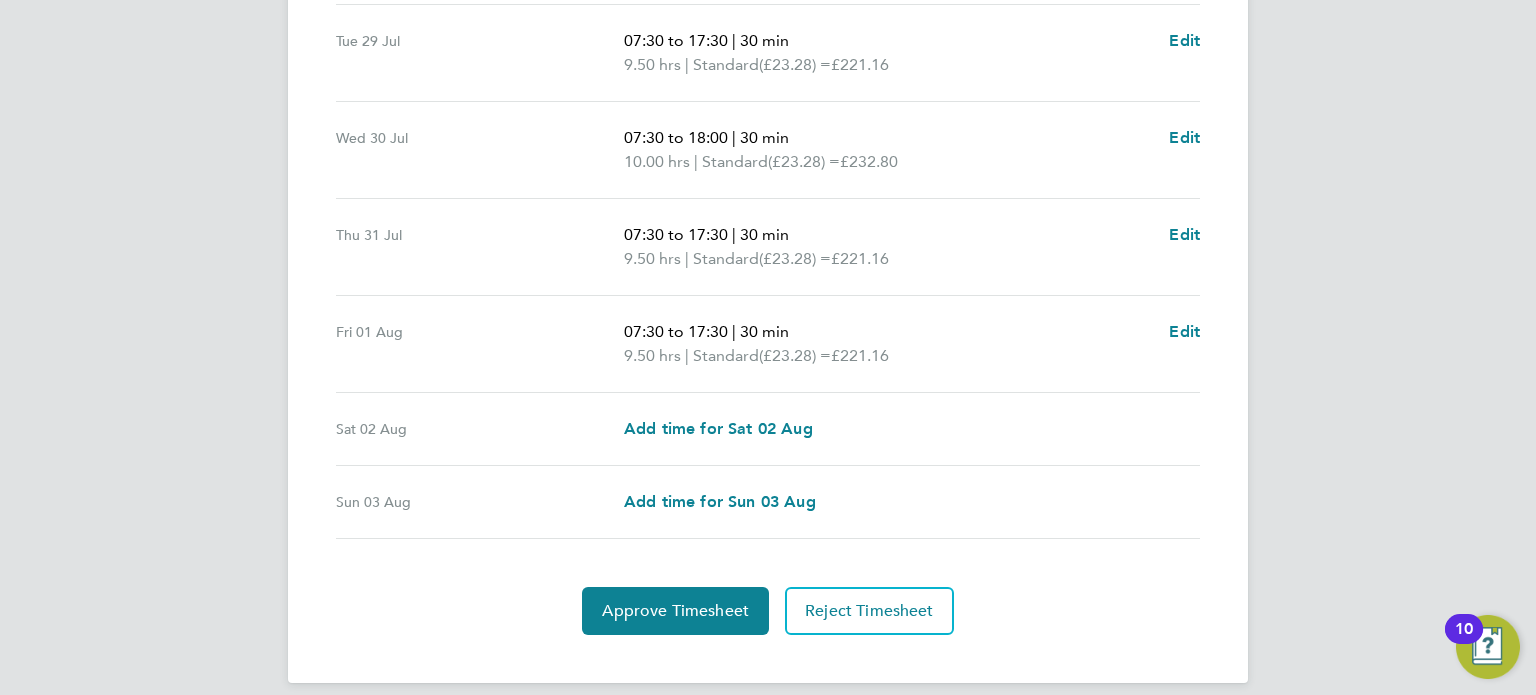 scroll, scrollTop: 747, scrollLeft: 0, axis: vertical 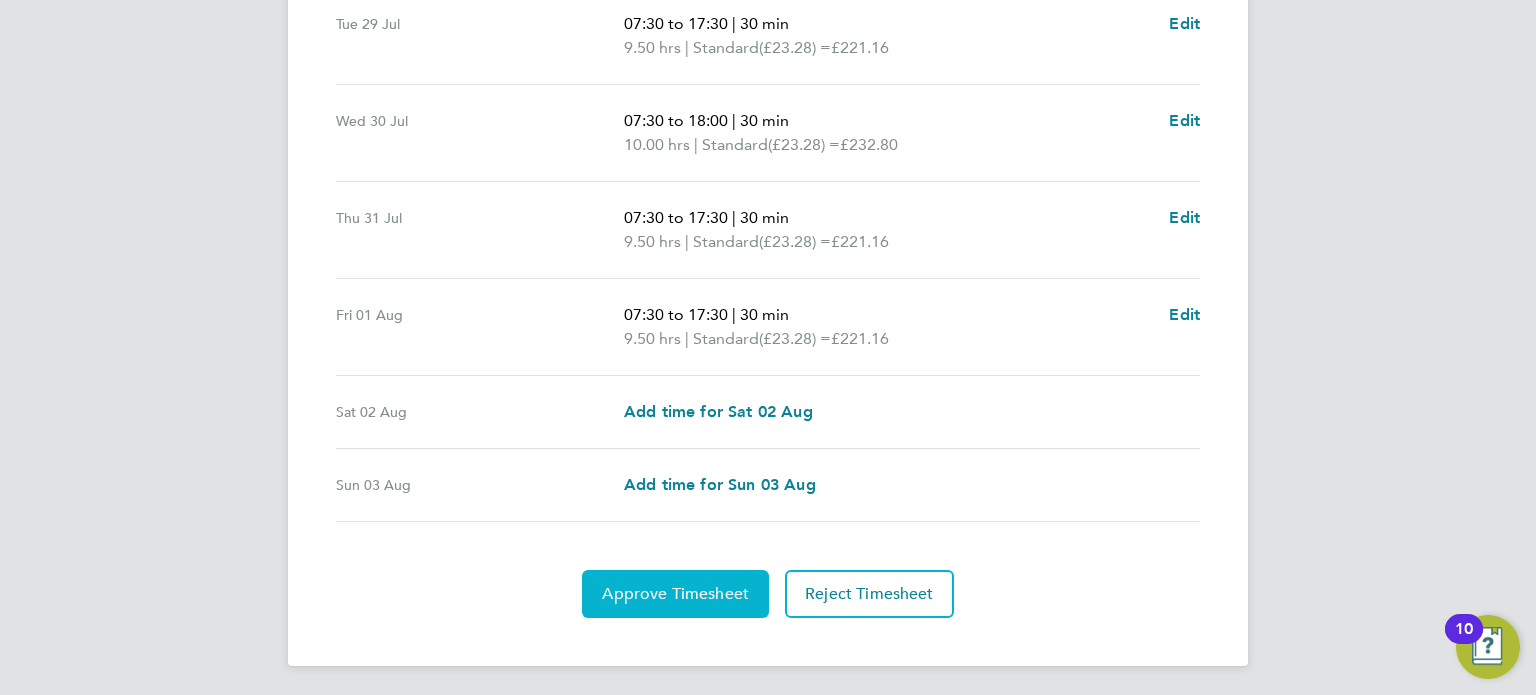 click on "Approve Timesheet" 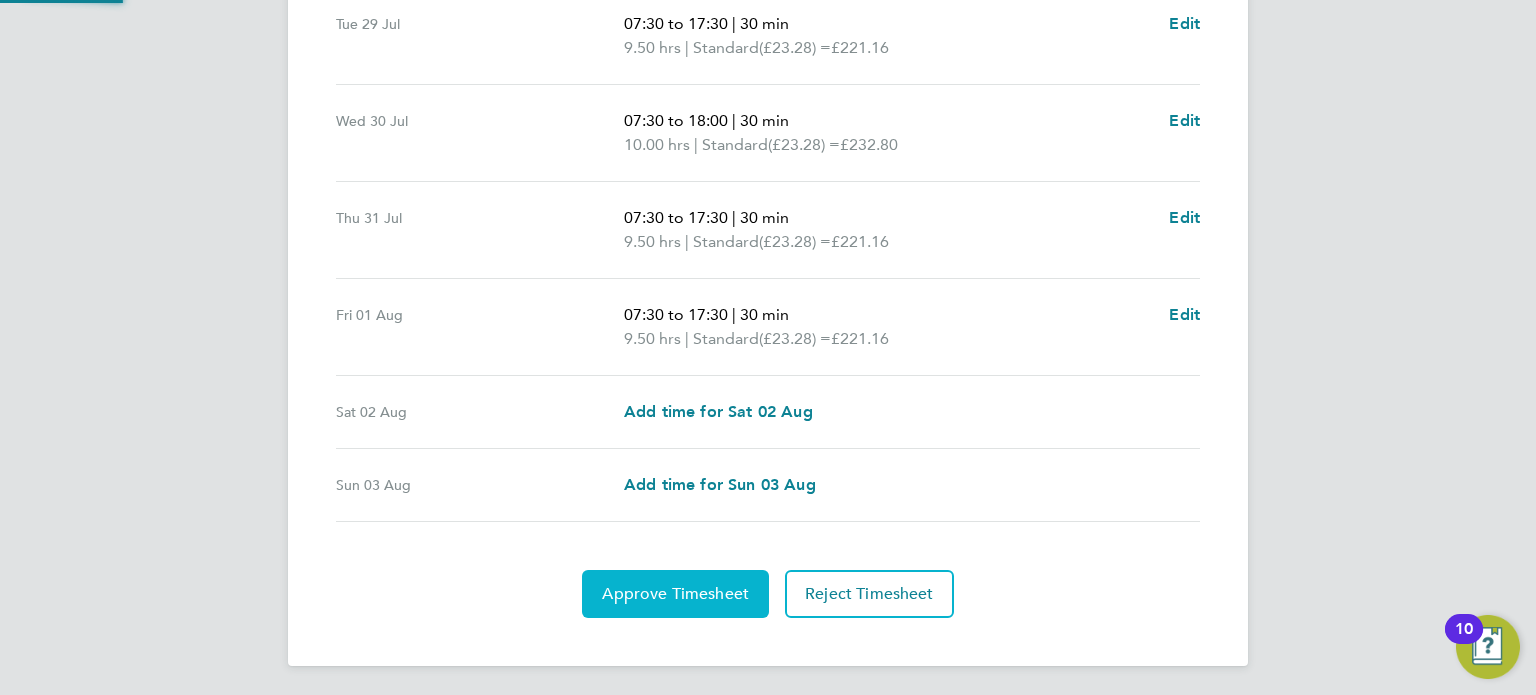 scroll, scrollTop: 0, scrollLeft: 0, axis: both 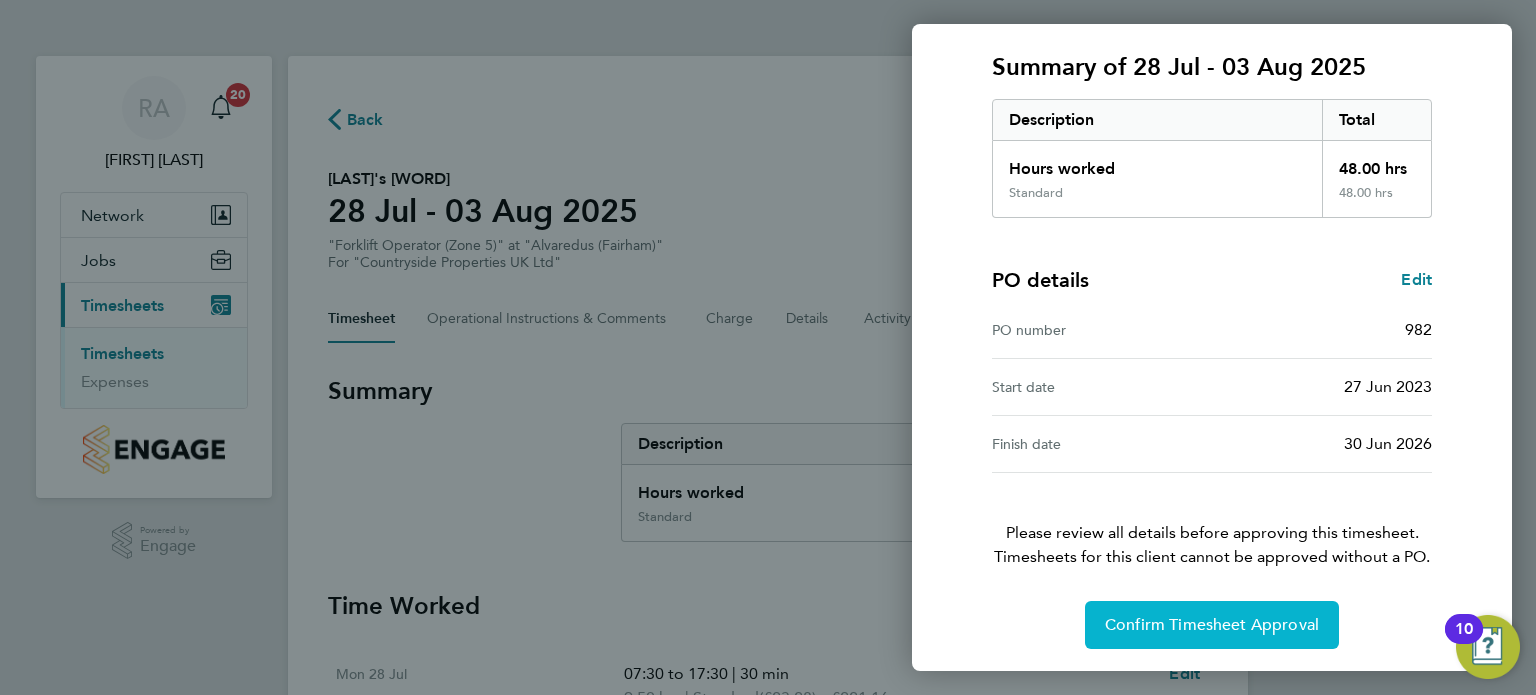 click on "Confirm Timesheet Approval" 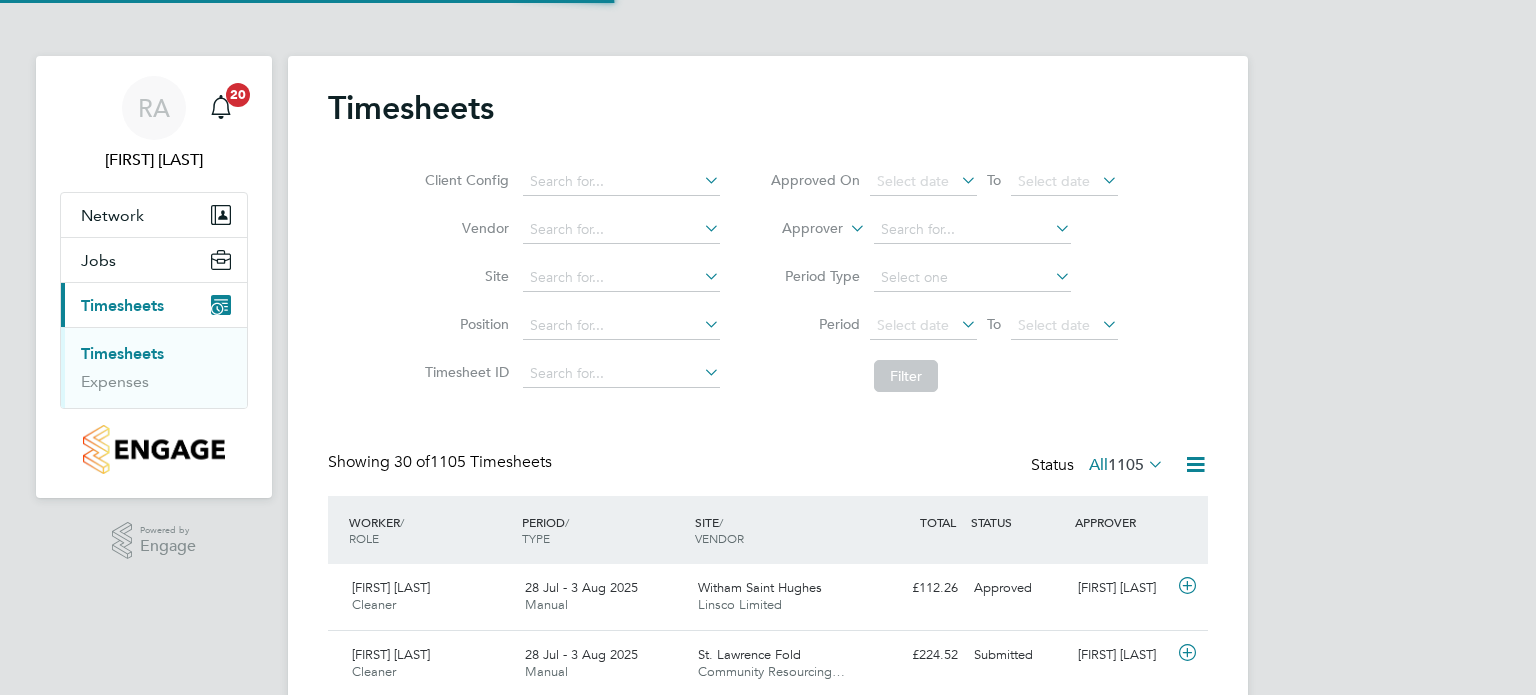 scroll, scrollTop: 0, scrollLeft: 0, axis: both 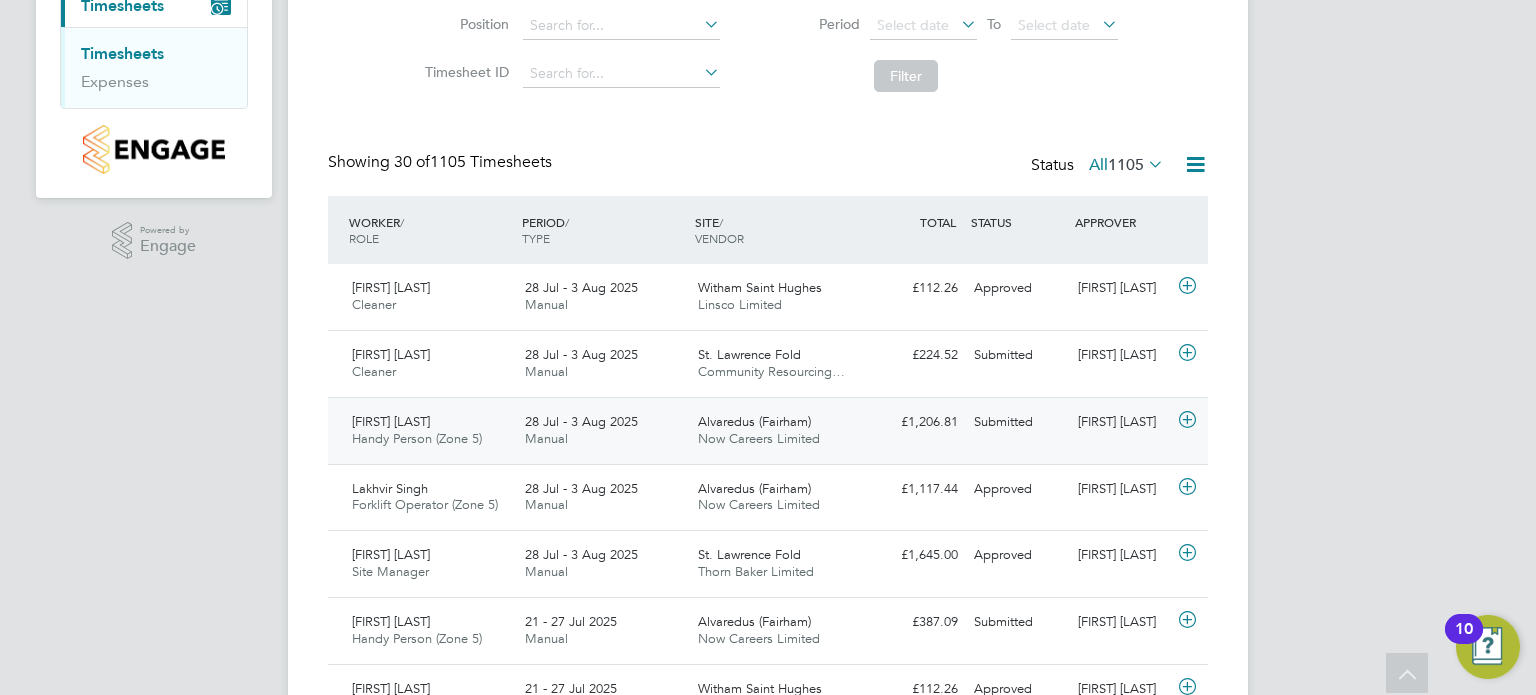 click on "Handy Person (Zone 5)" 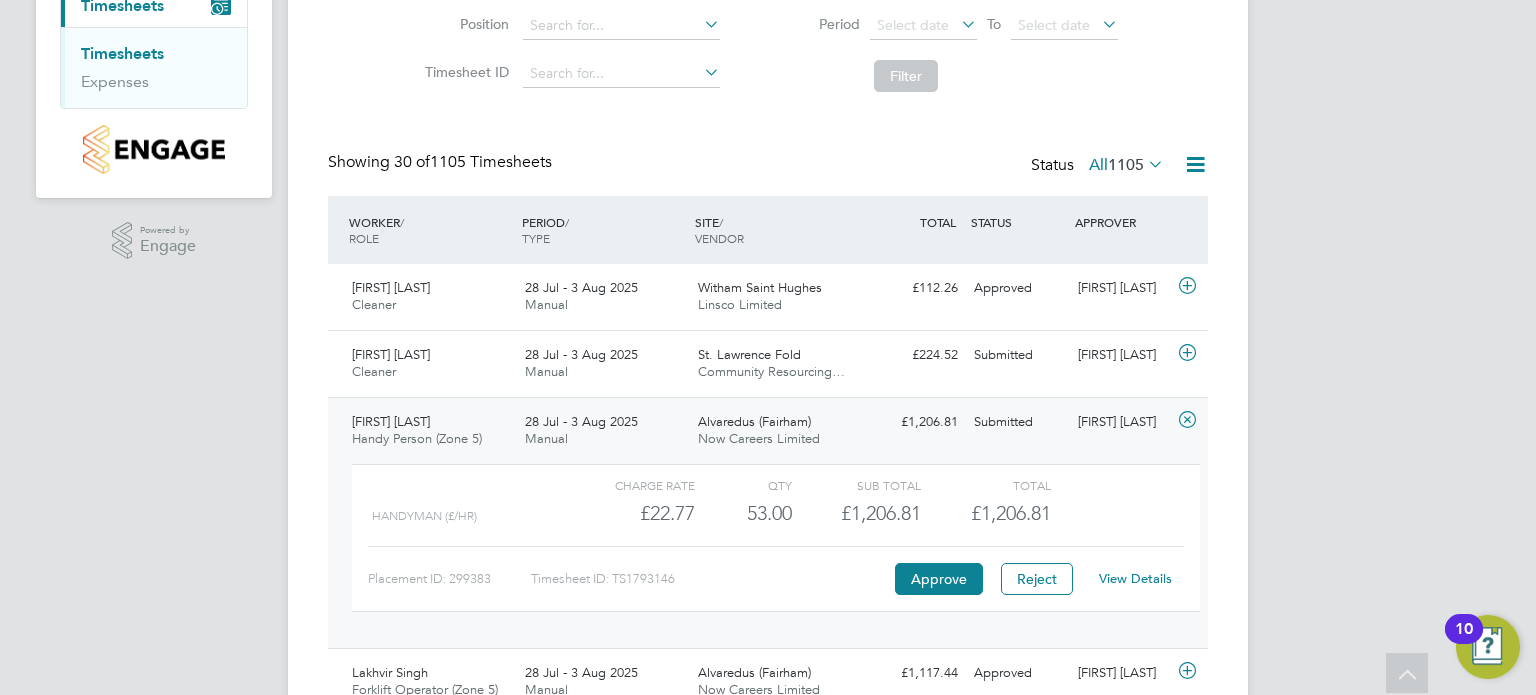 click on "View Details" 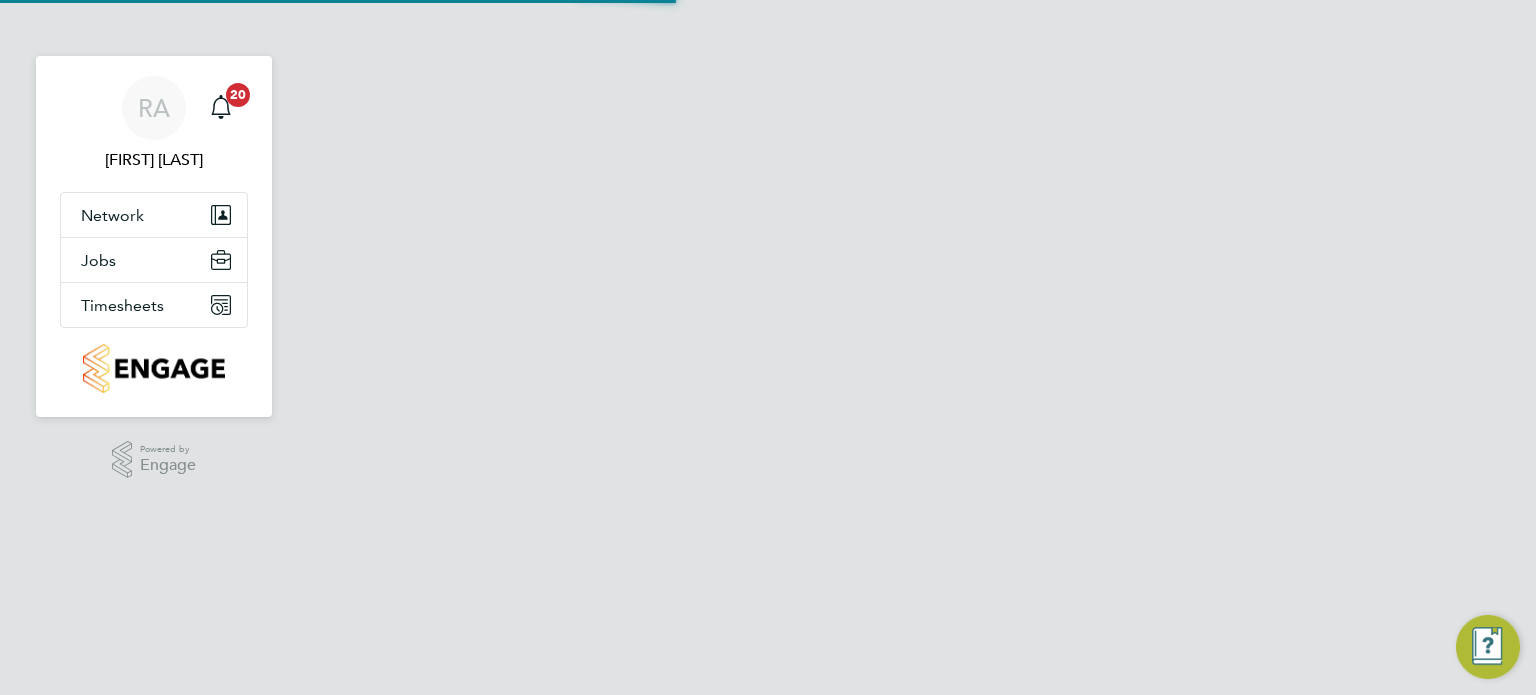 scroll, scrollTop: 0, scrollLeft: 0, axis: both 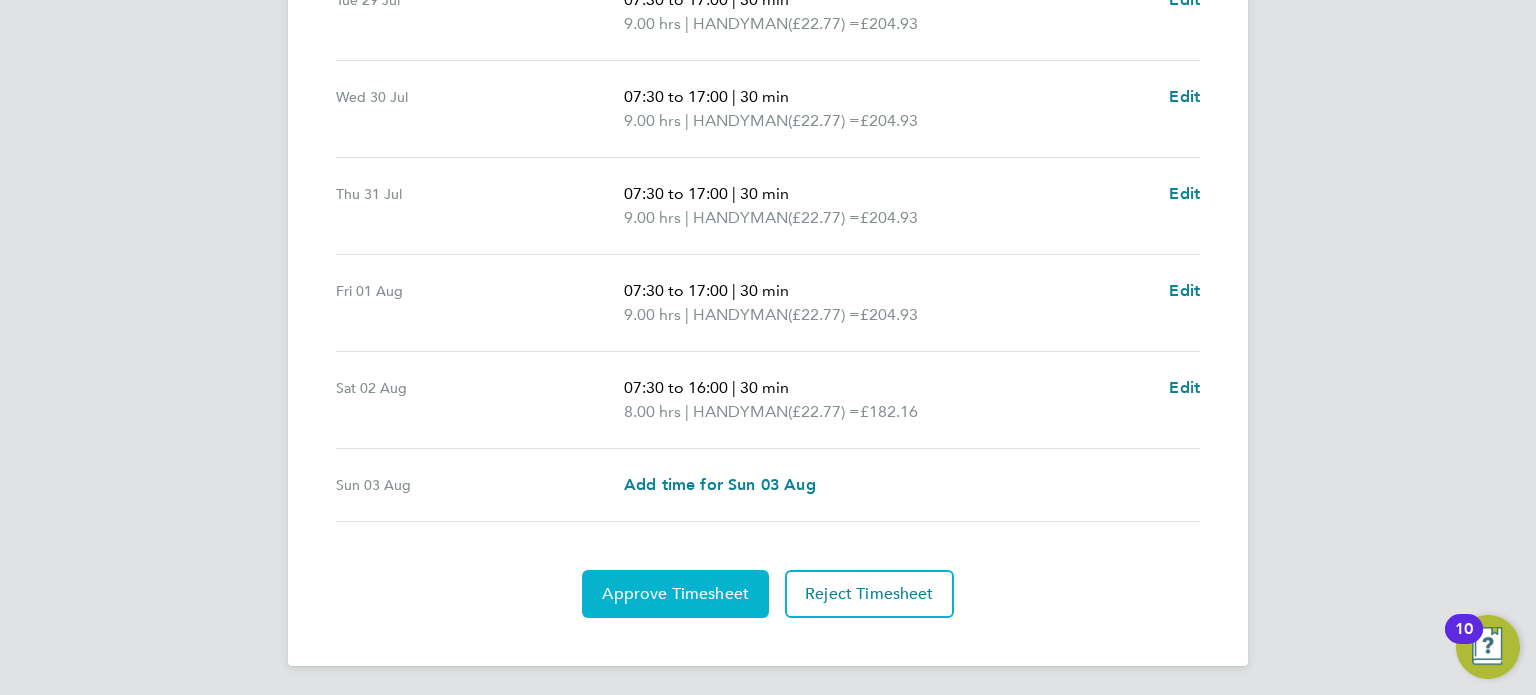 click on "Approve Timesheet" 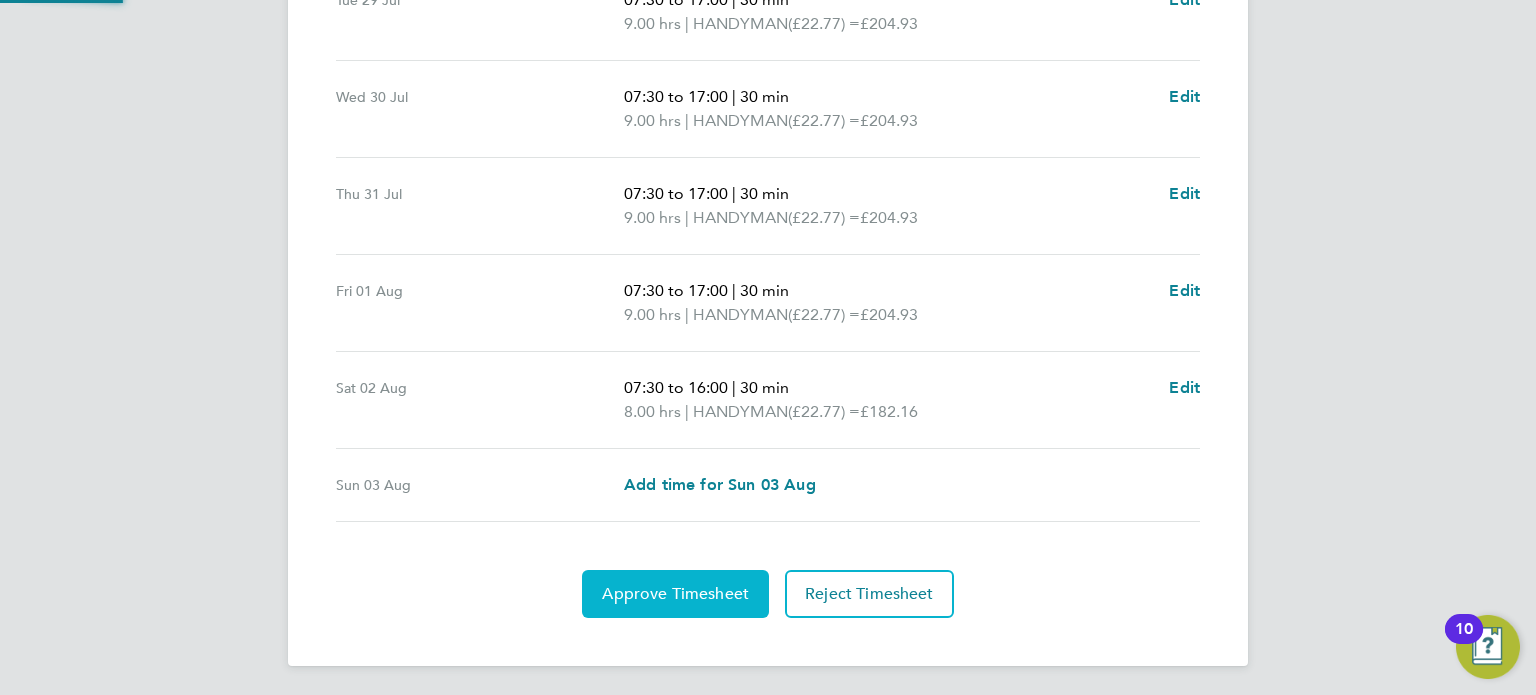 scroll, scrollTop: 0, scrollLeft: 0, axis: both 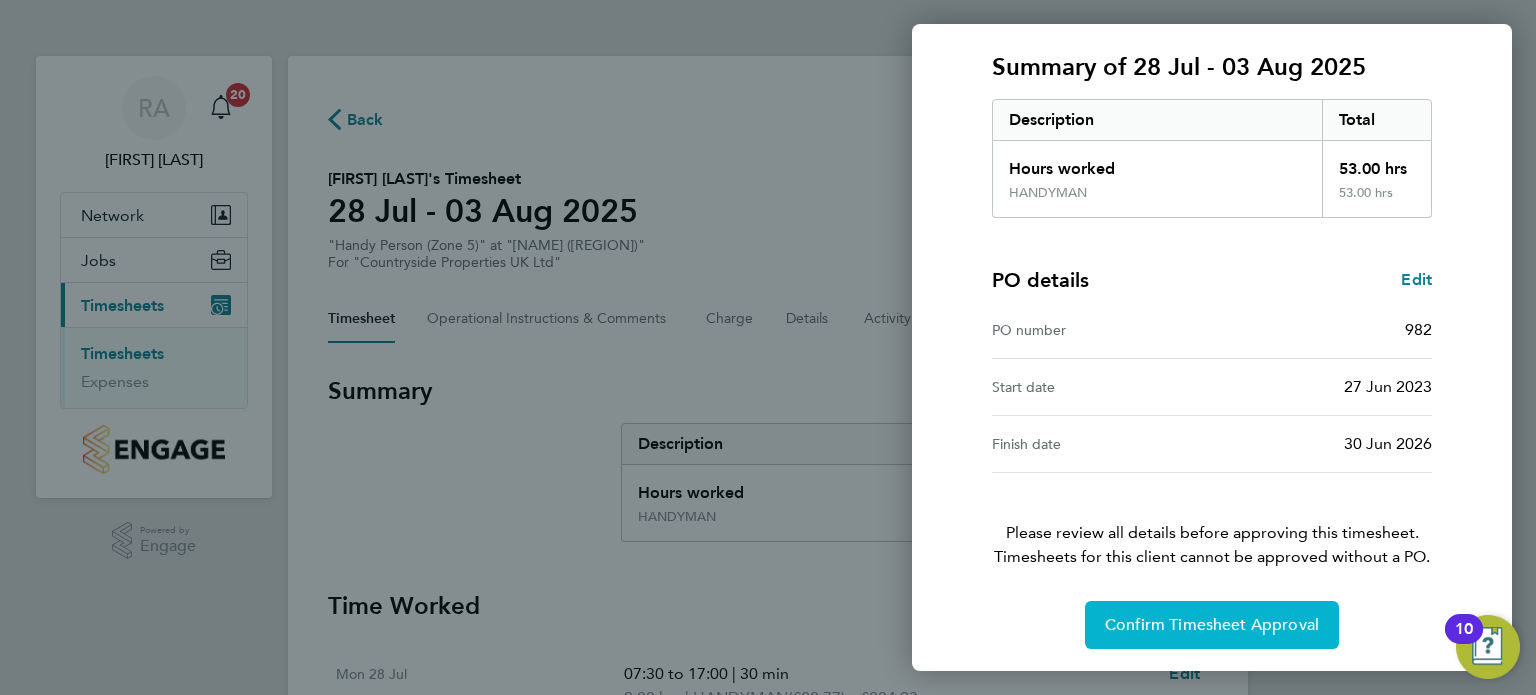 click on "Confirm Timesheet Approval" 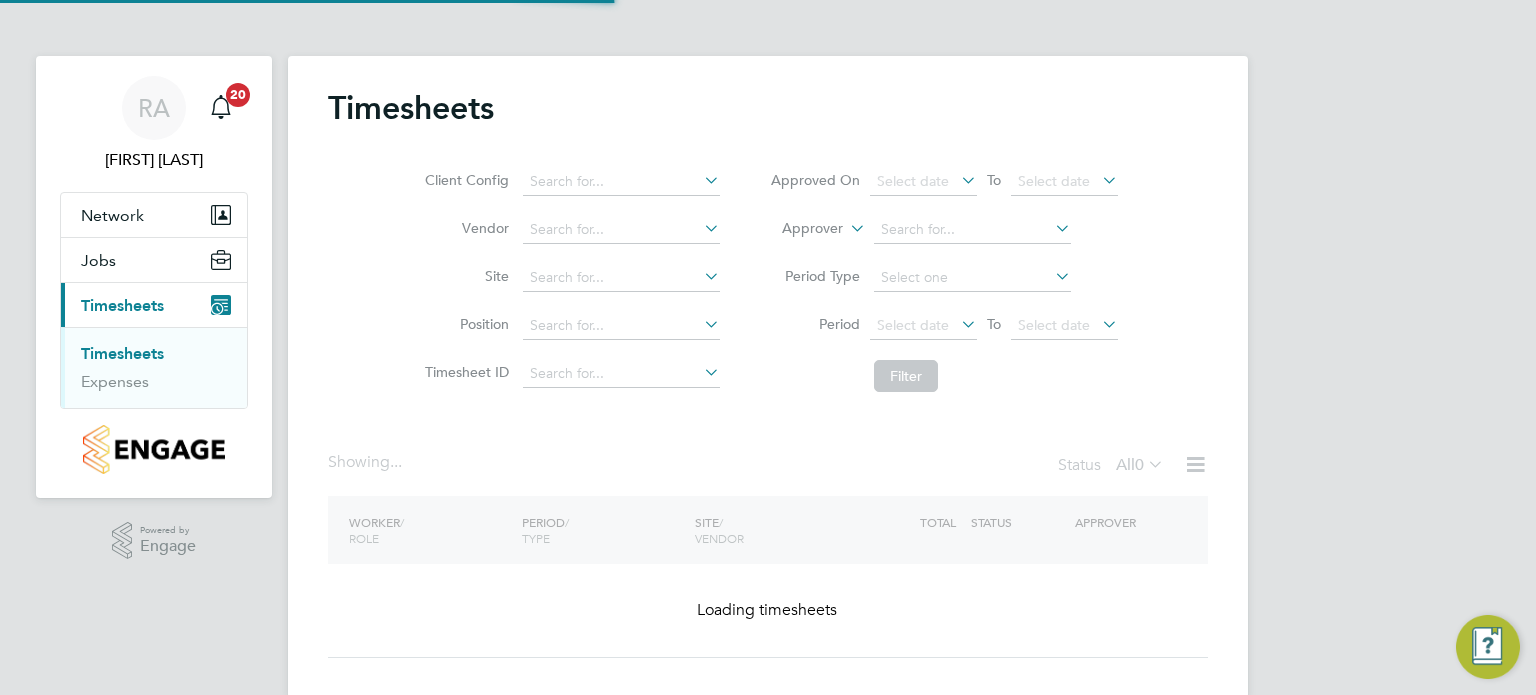 scroll, scrollTop: 0, scrollLeft: 0, axis: both 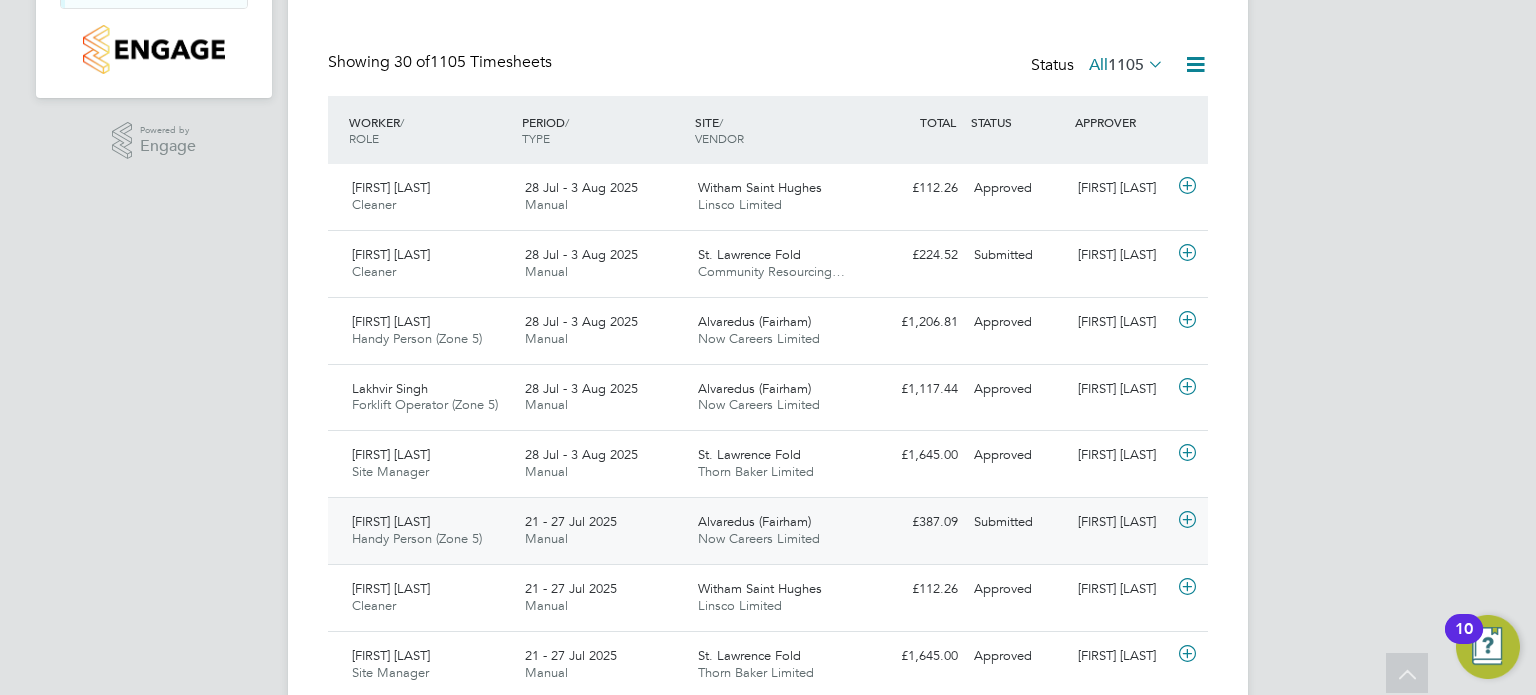 click on "Handy Person (Zone 5)" 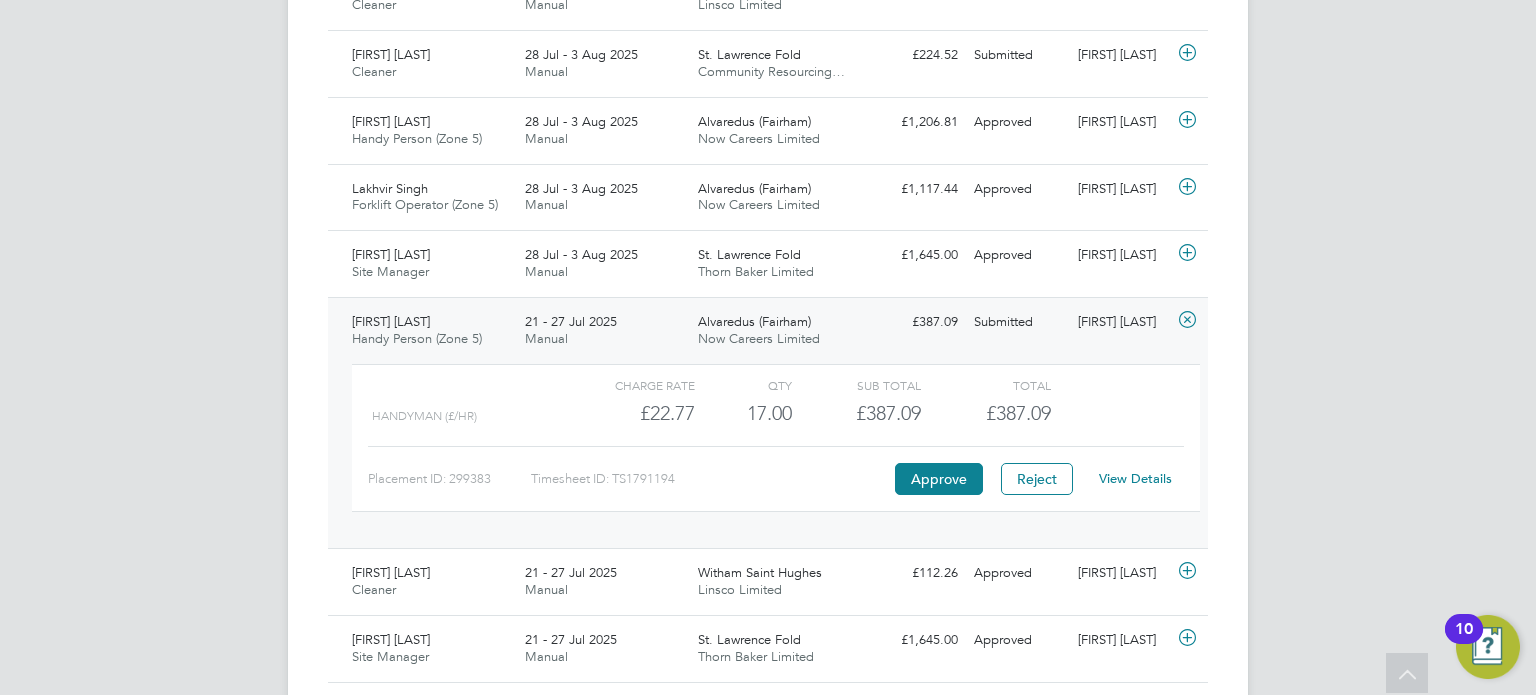 click on "View Details" 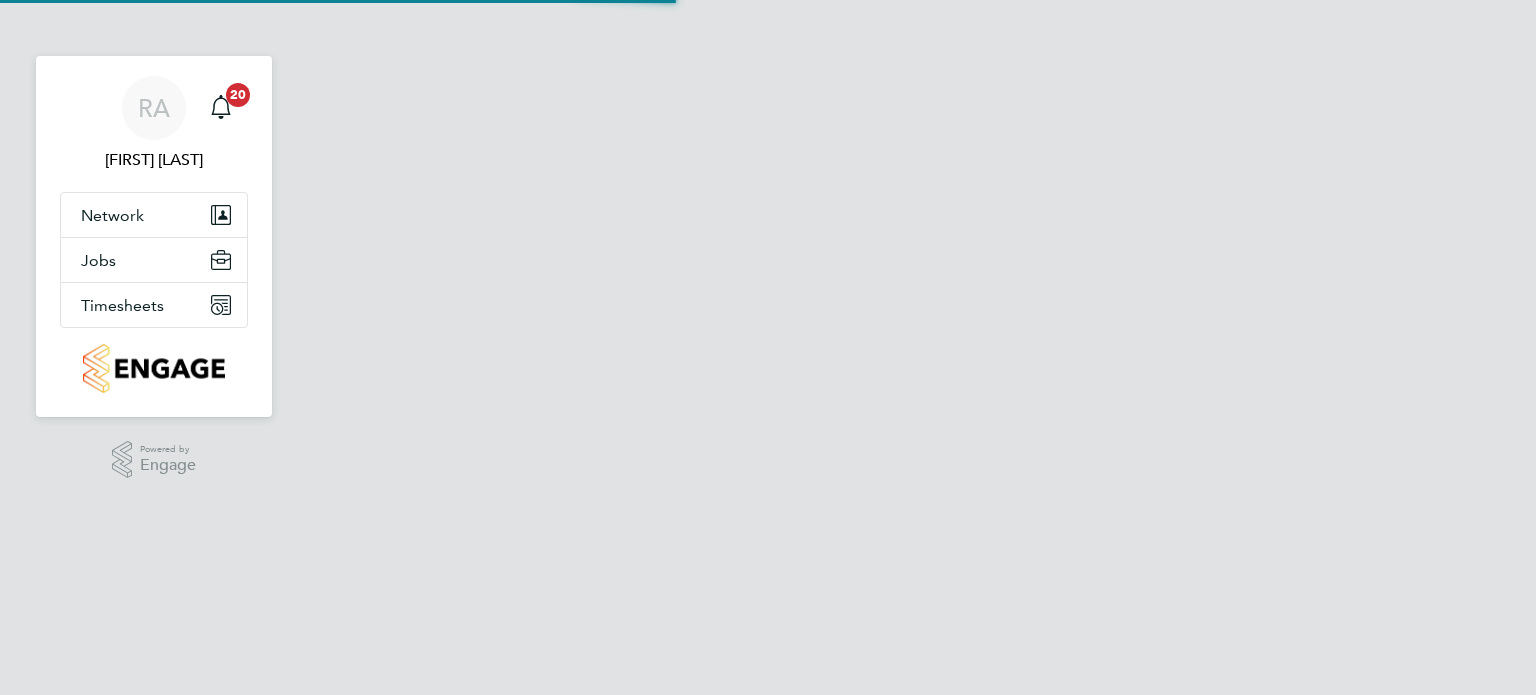scroll, scrollTop: 0, scrollLeft: 0, axis: both 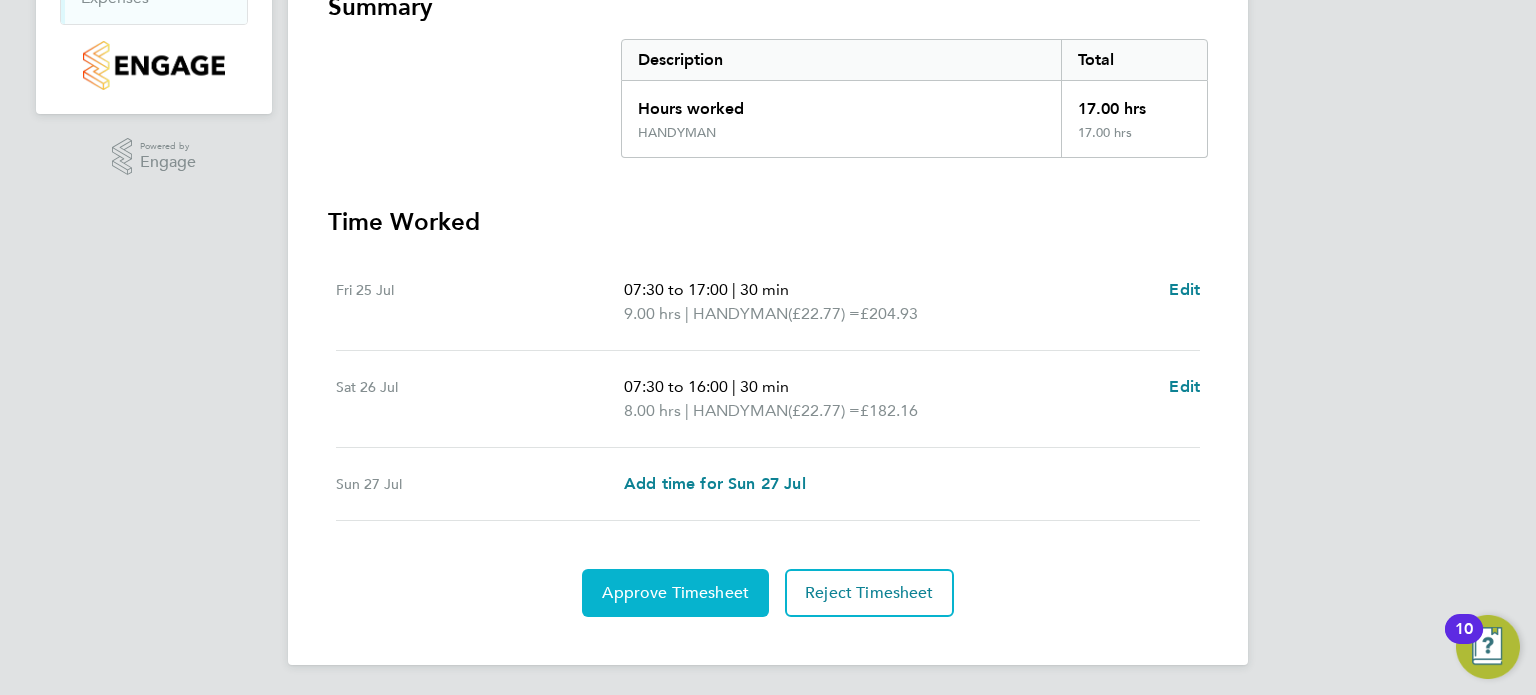 click on "Approve Timesheet" 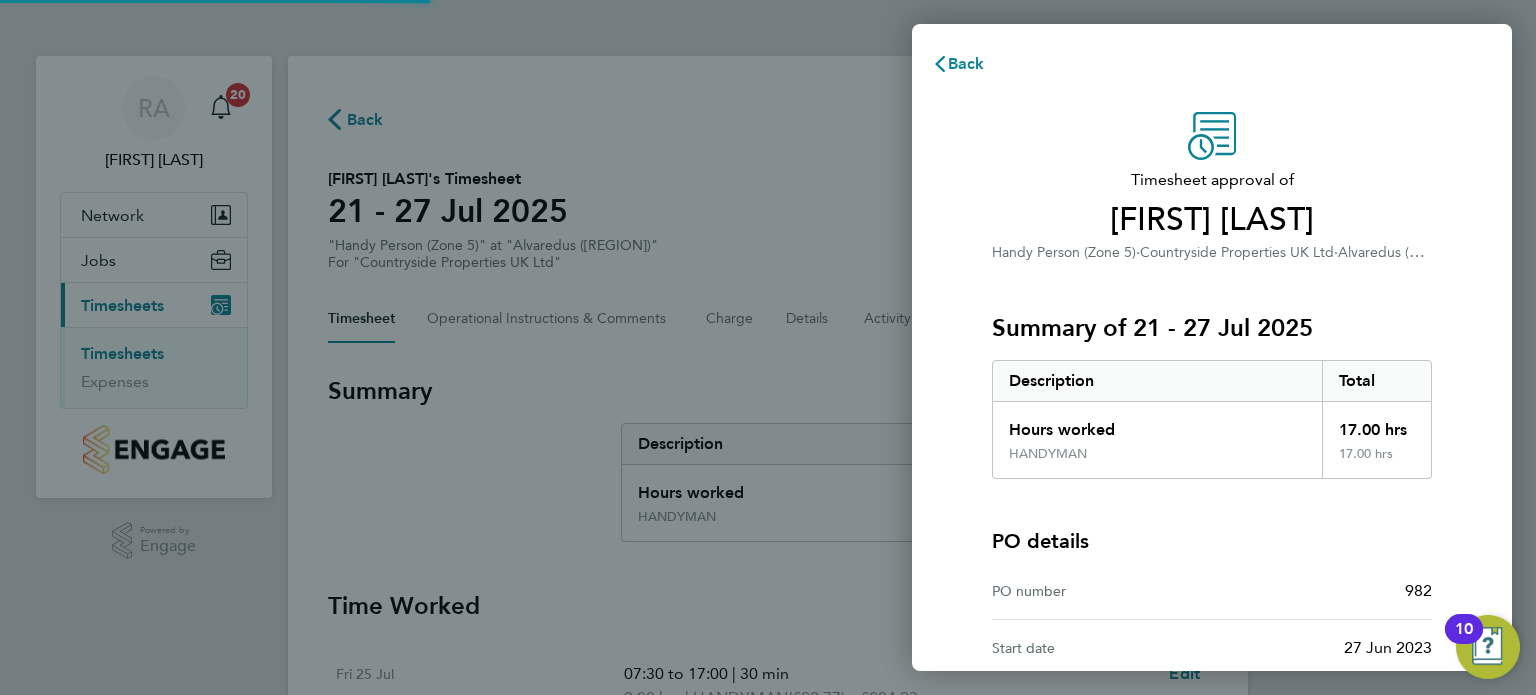scroll, scrollTop: 0, scrollLeft: 0, axis: both 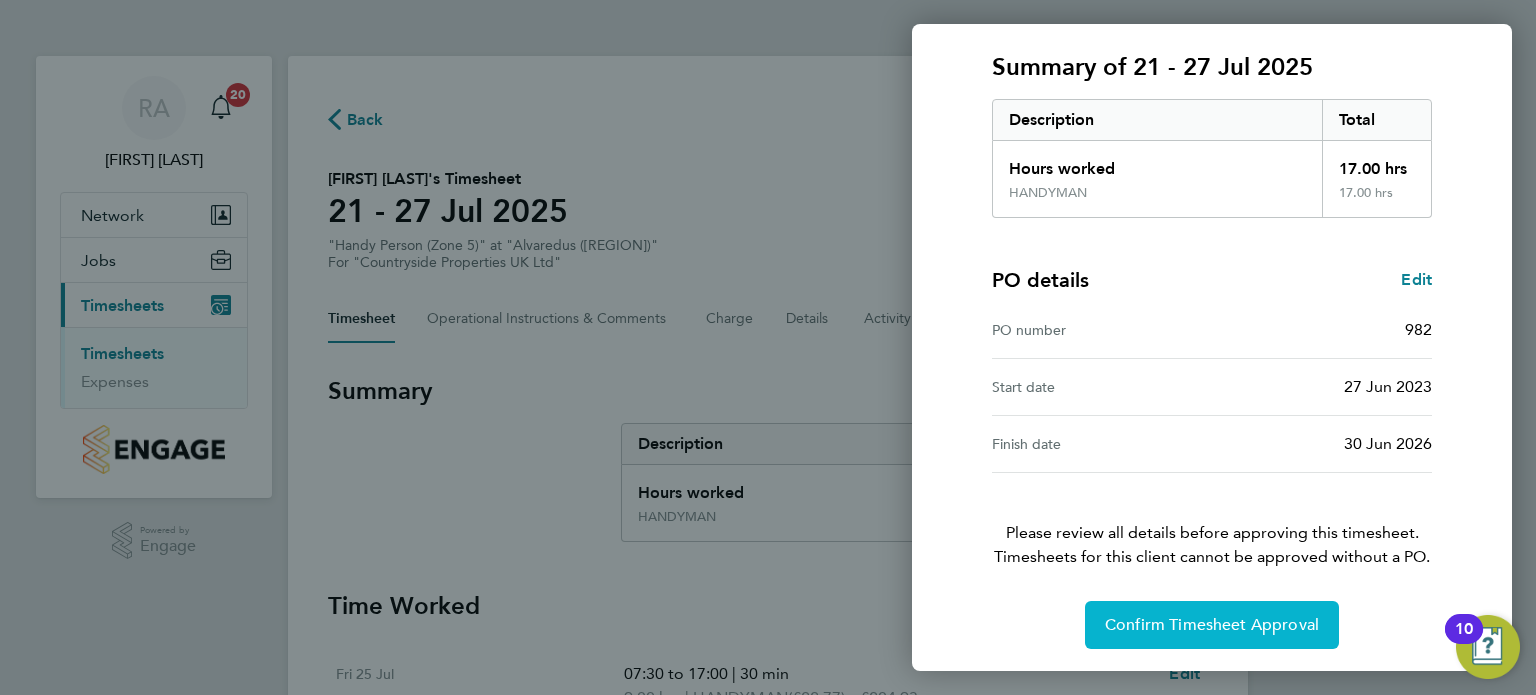 click on "Confirm Timesheet Approval" 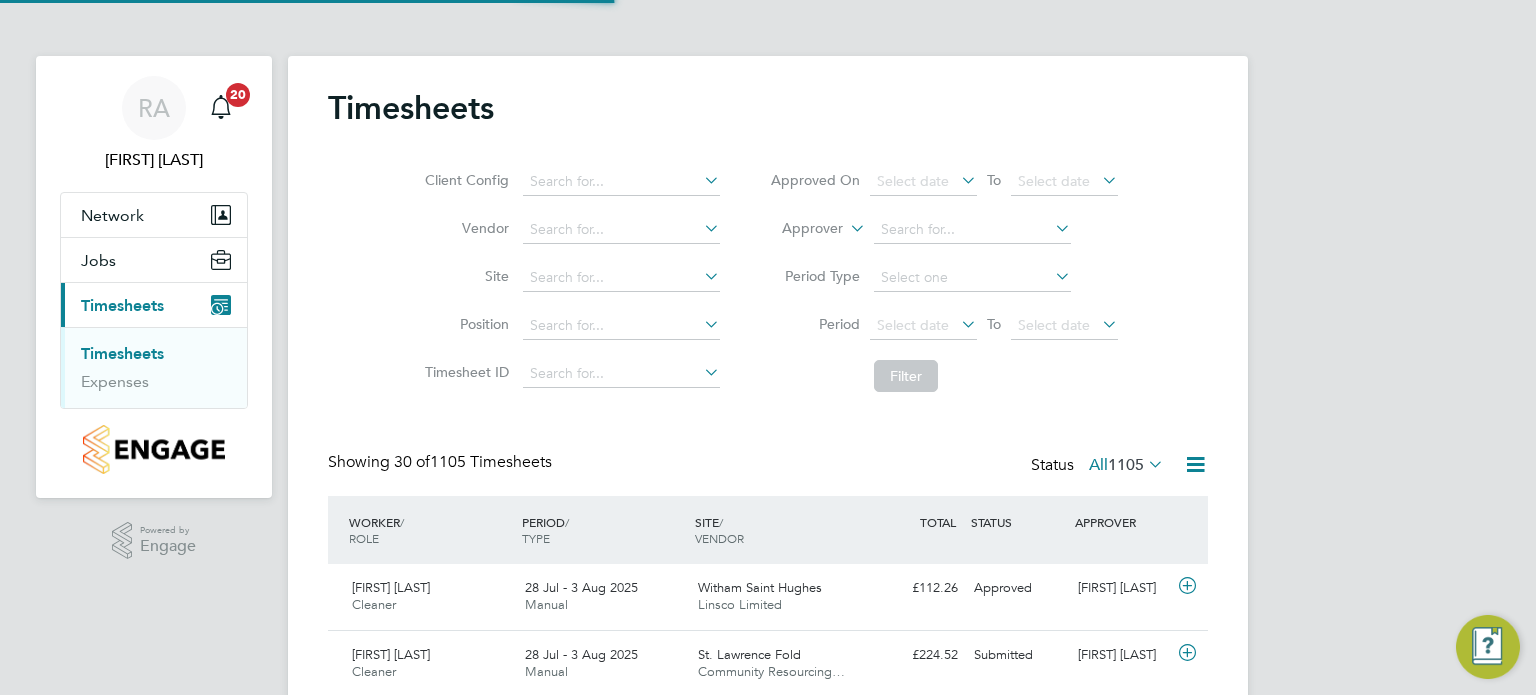 scroll, scrollTop: 78, scrollLeft: 0, axis: vertical 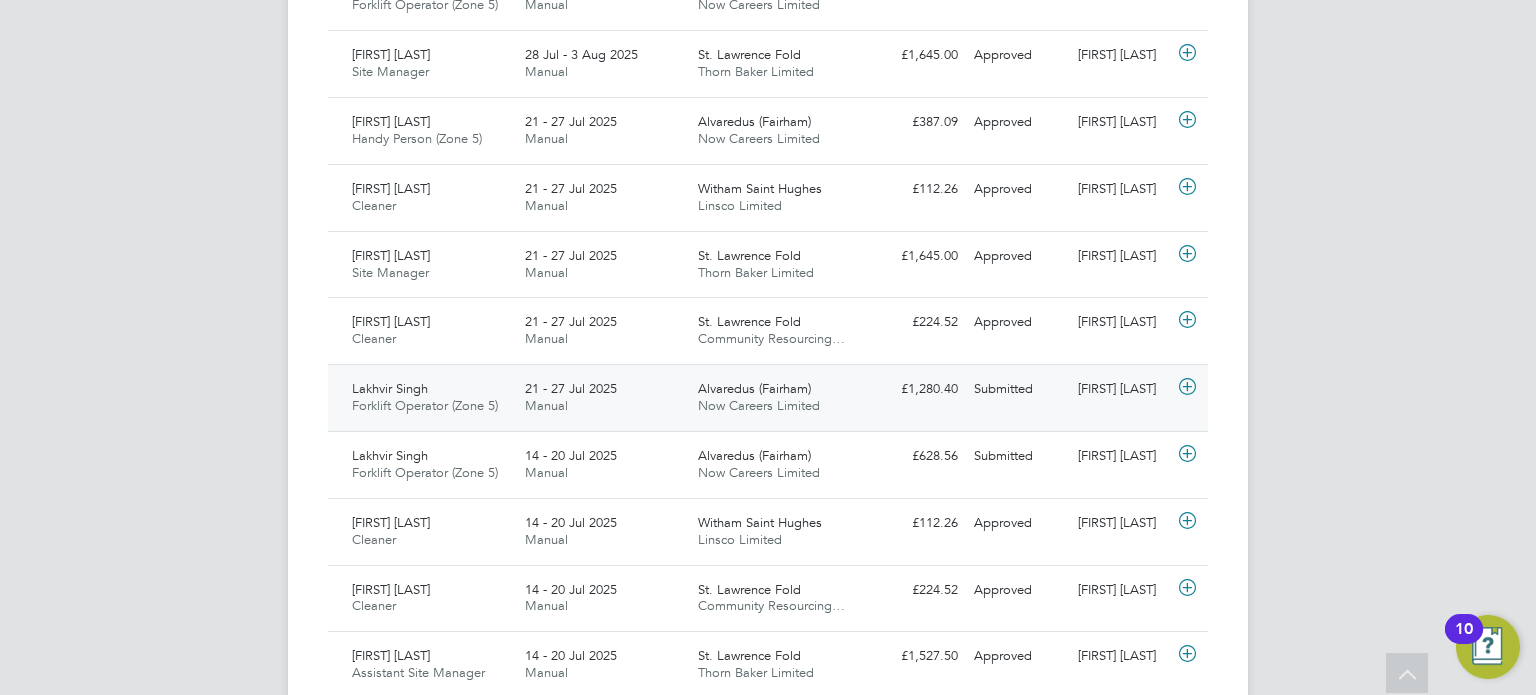 click on "Forklift Operator (Zone 5)" 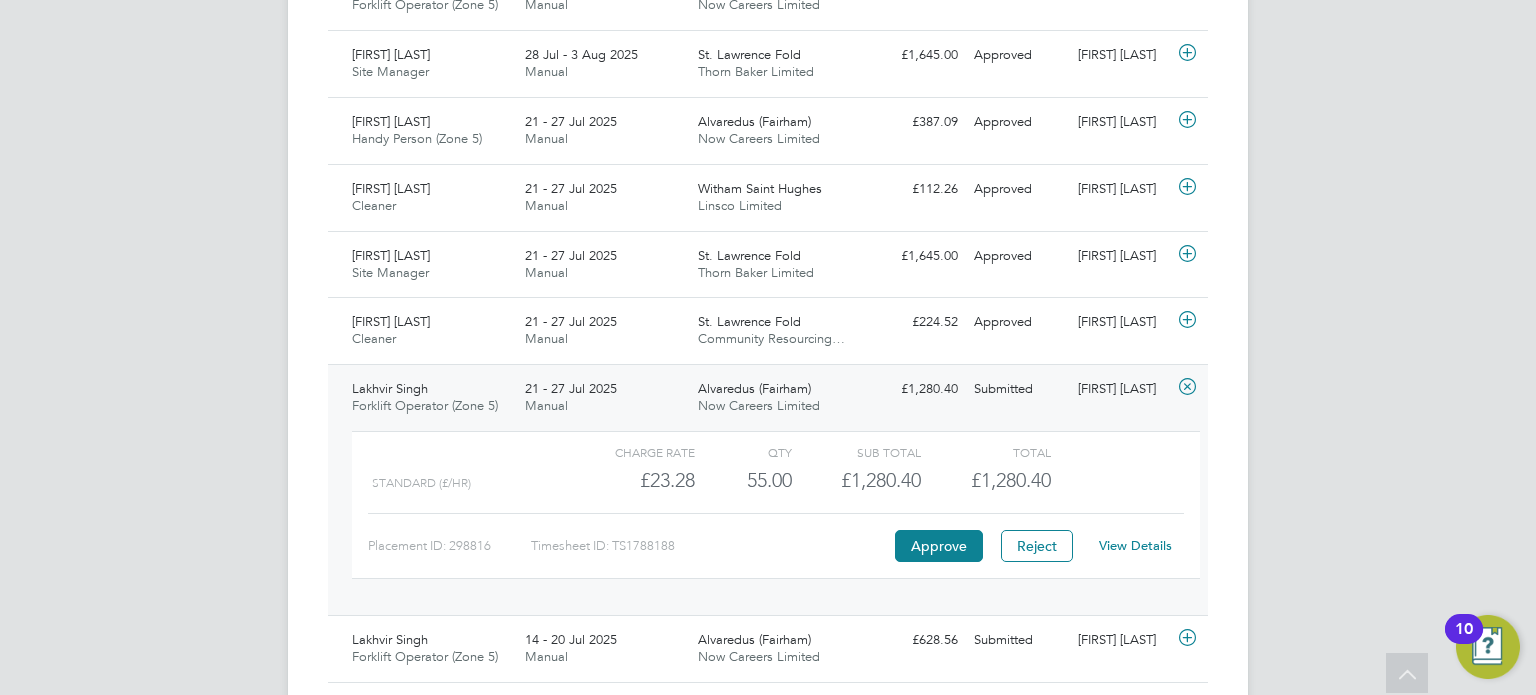 click on "View Details" 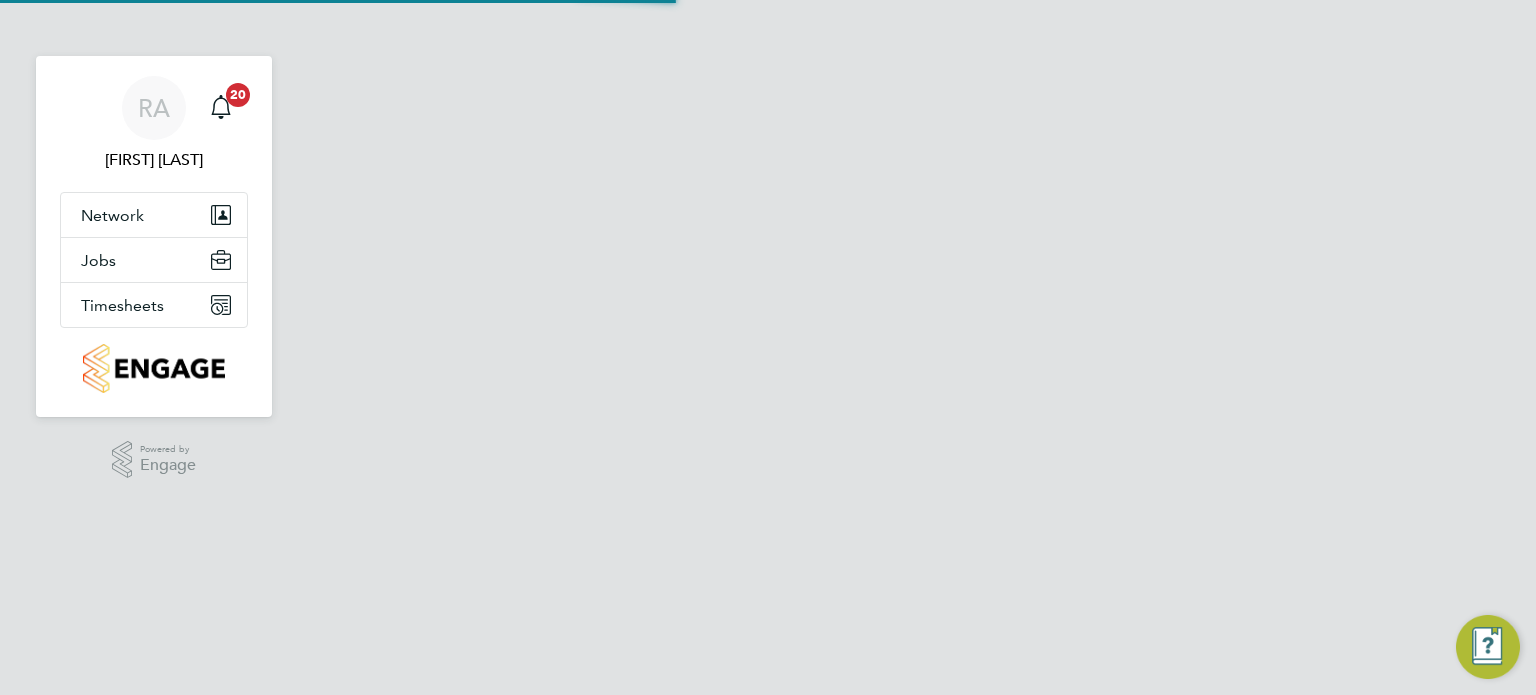 scroll, scrollTop: 0, scrollLeft: 0, axis: both 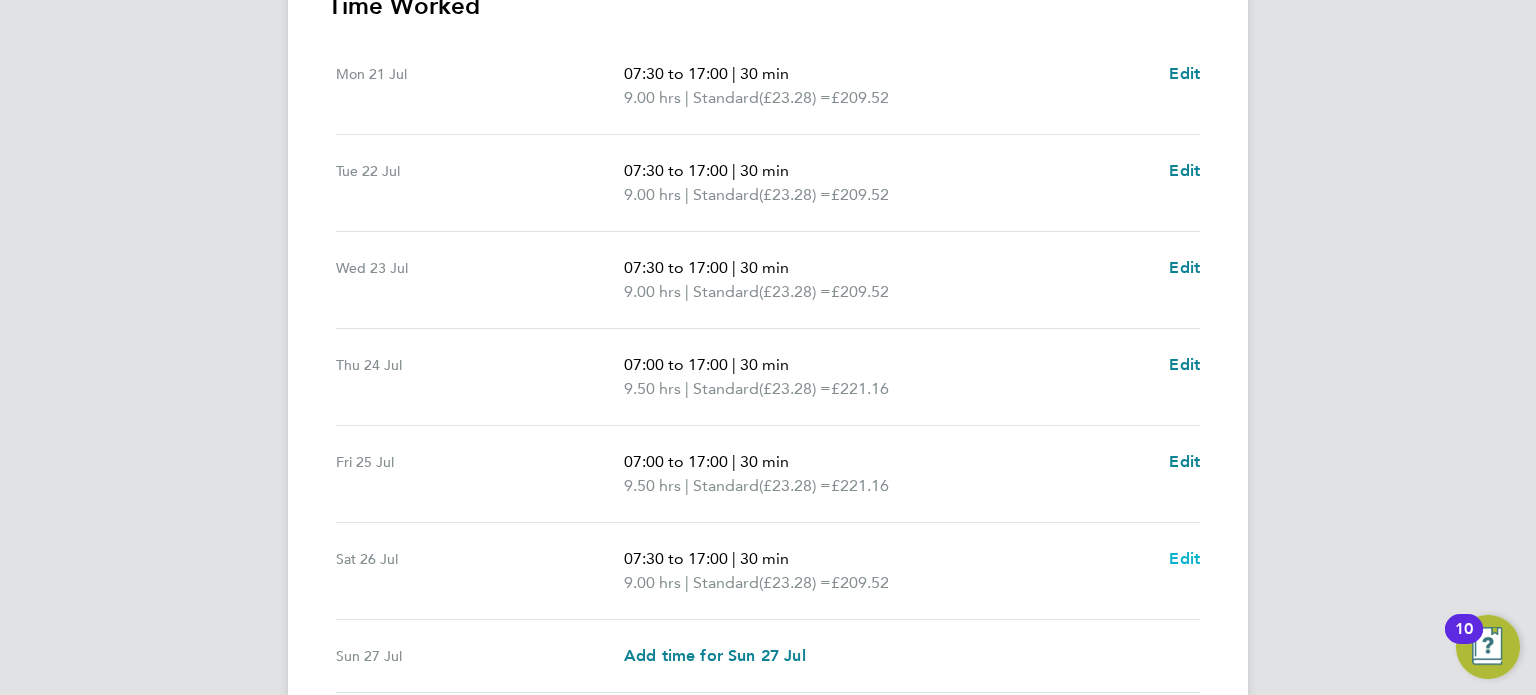 click on "Edit" at bounding box center [1184, 558] 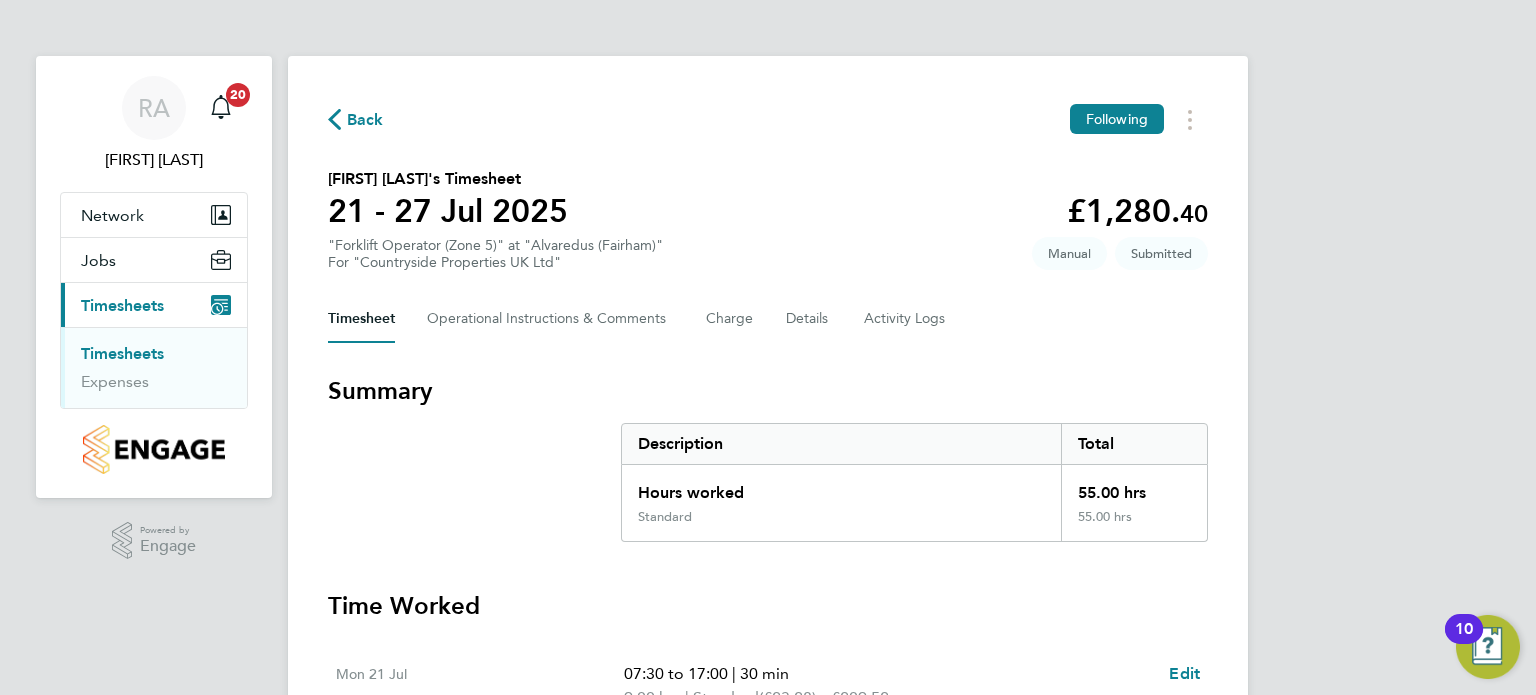 select on "30" 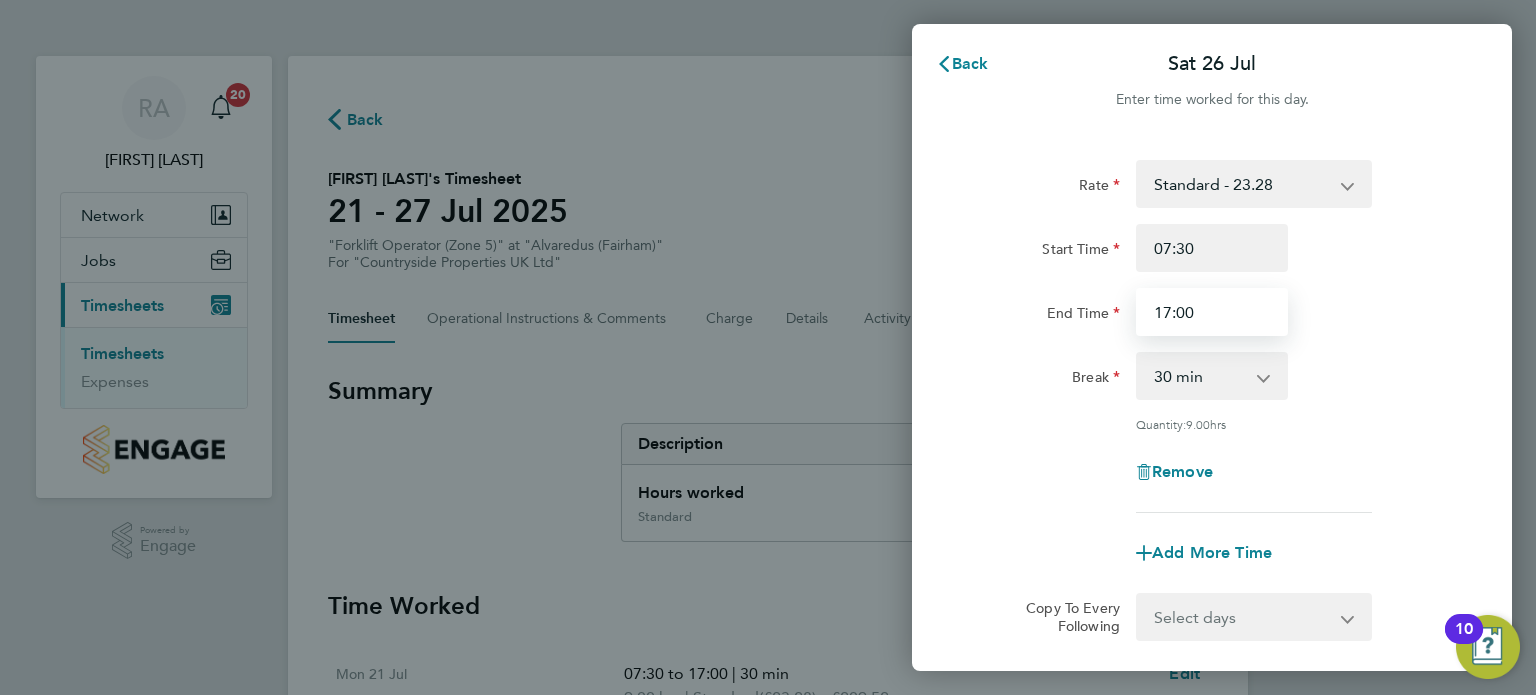 click on "17:00" at bounding box center (1212, 312) 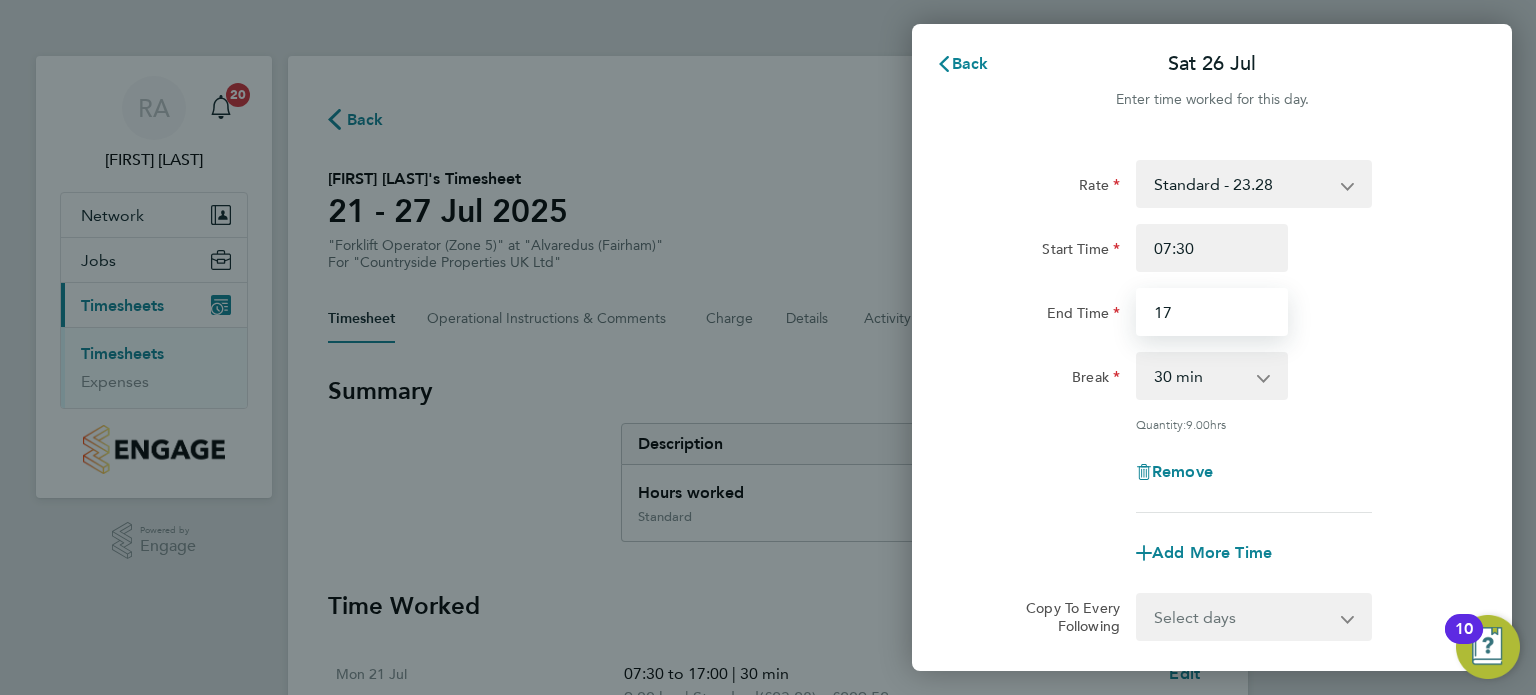 type on "1" 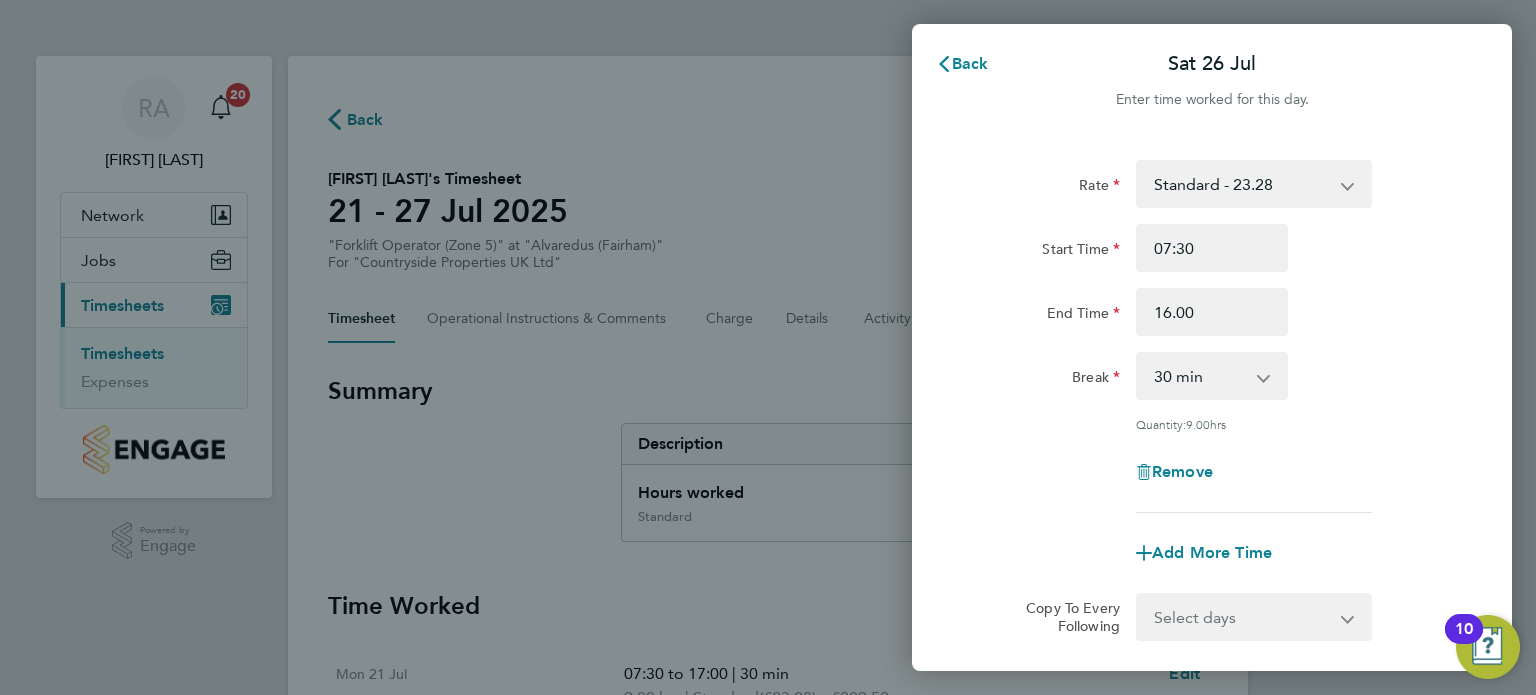 type on "16:00" 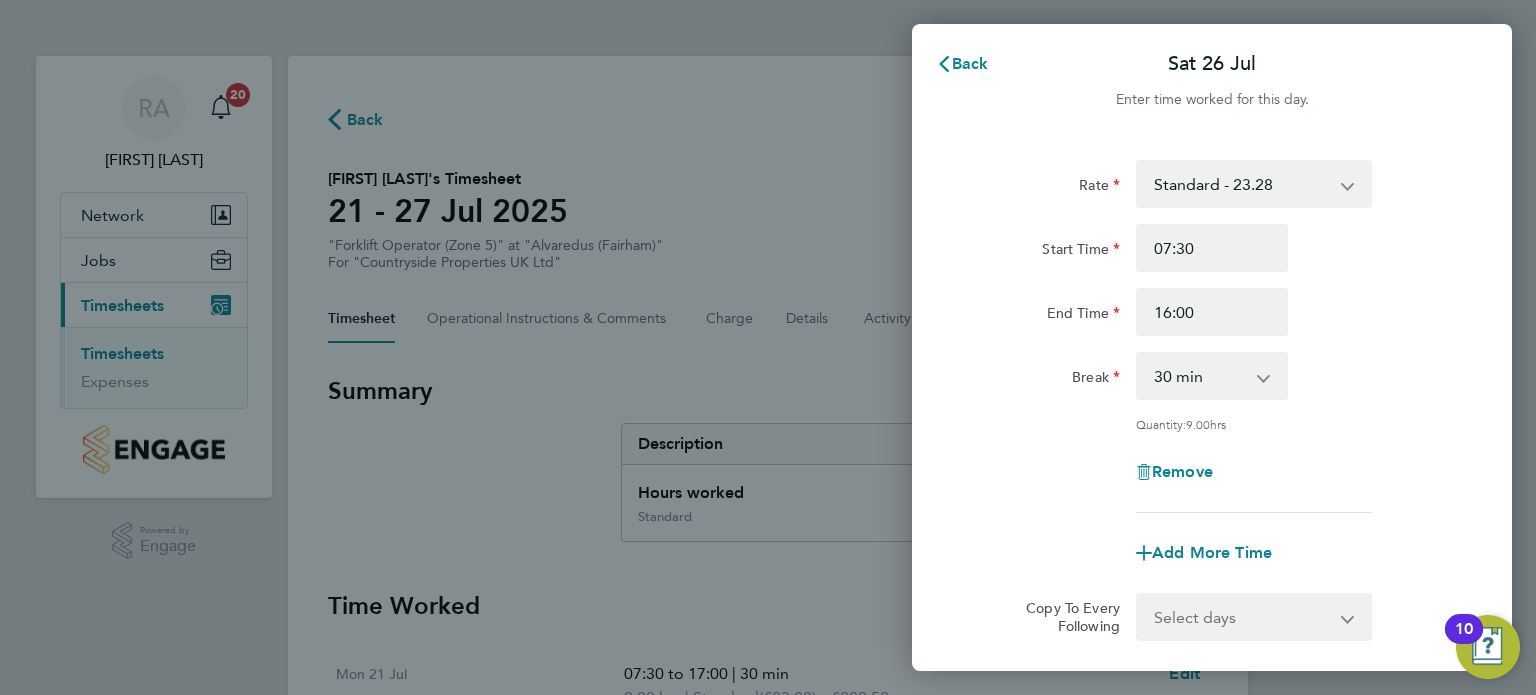 click on "Rate  Standard - 23.28
Start Time 07:30 End Time 16:00 Break  0 min   15 min   30 min   45 min   60 min   75 min   90 min
Quantity:  9.00  hrs
Remove" 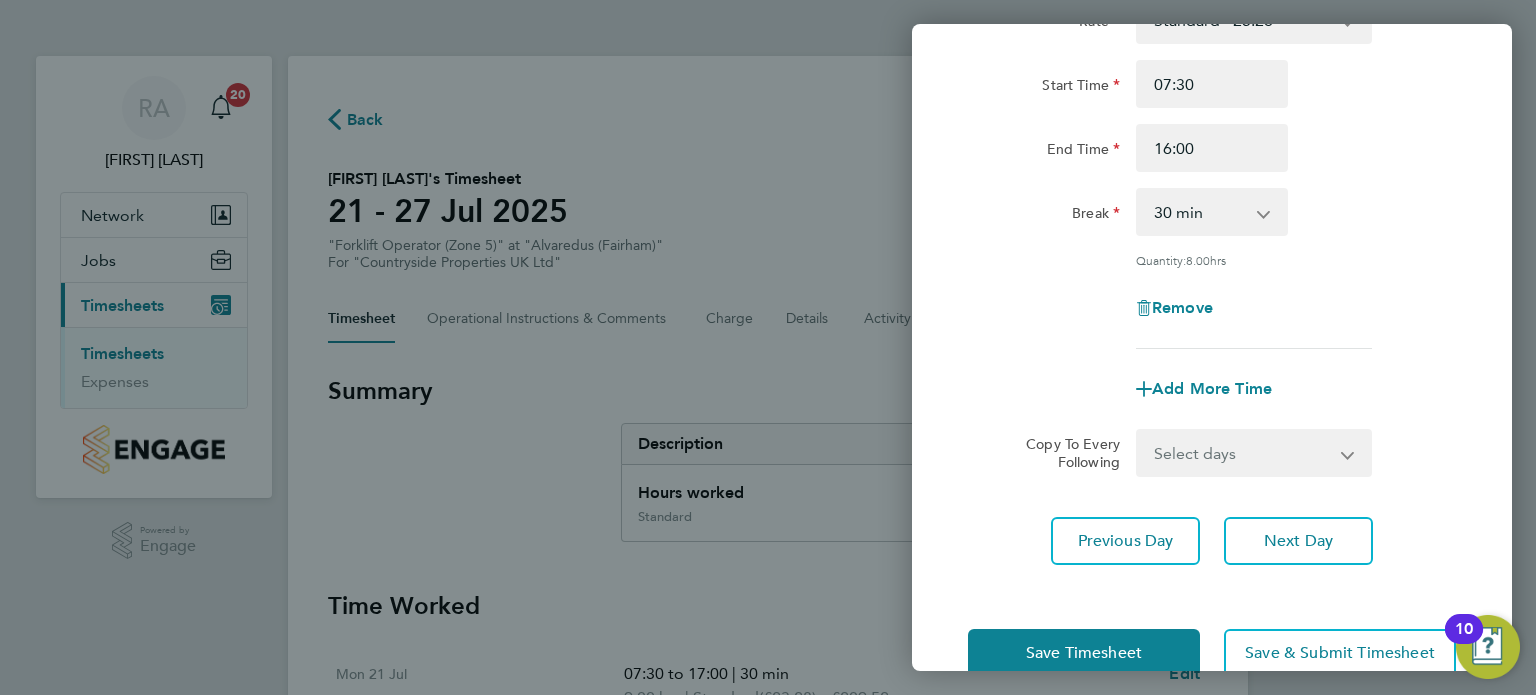 scroll, scrollTop: 207, scrollLeft: 0, axis: vertical 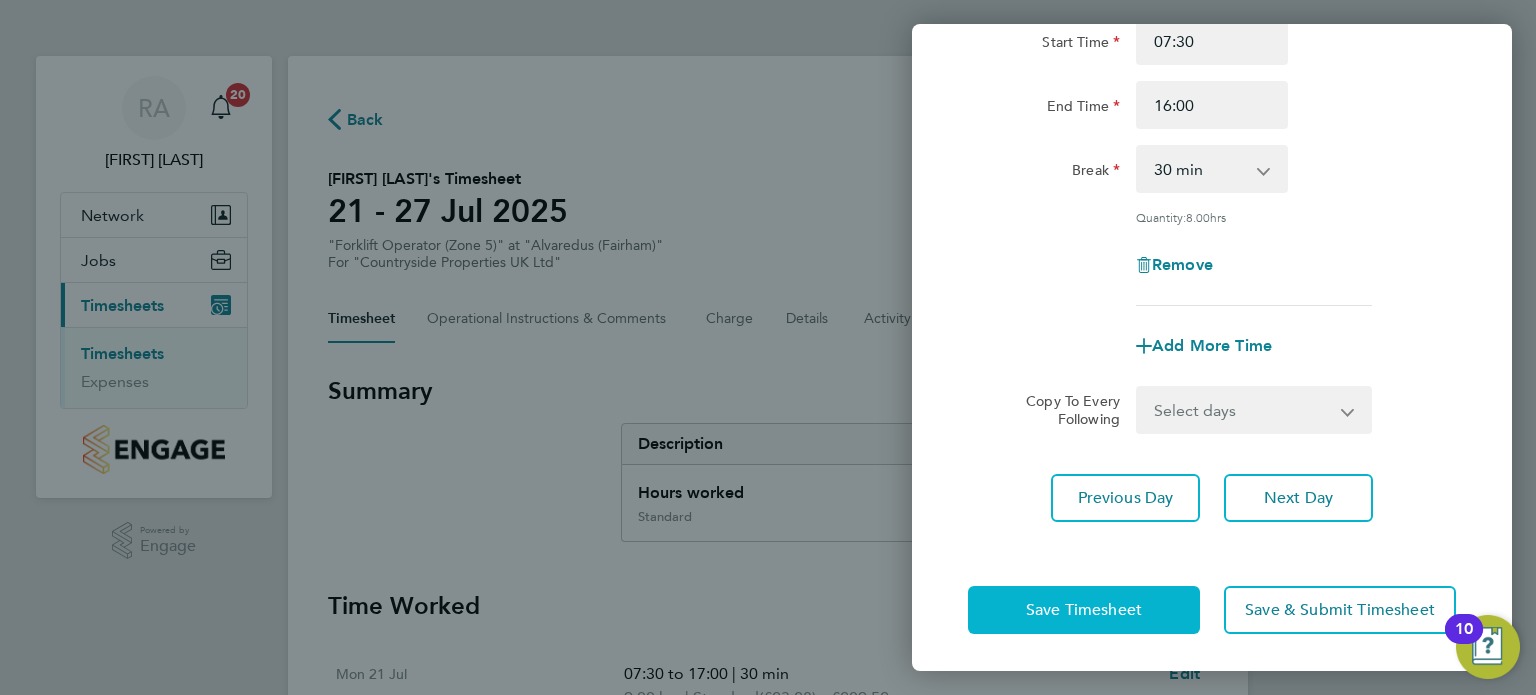 click on "Save Timesheet" 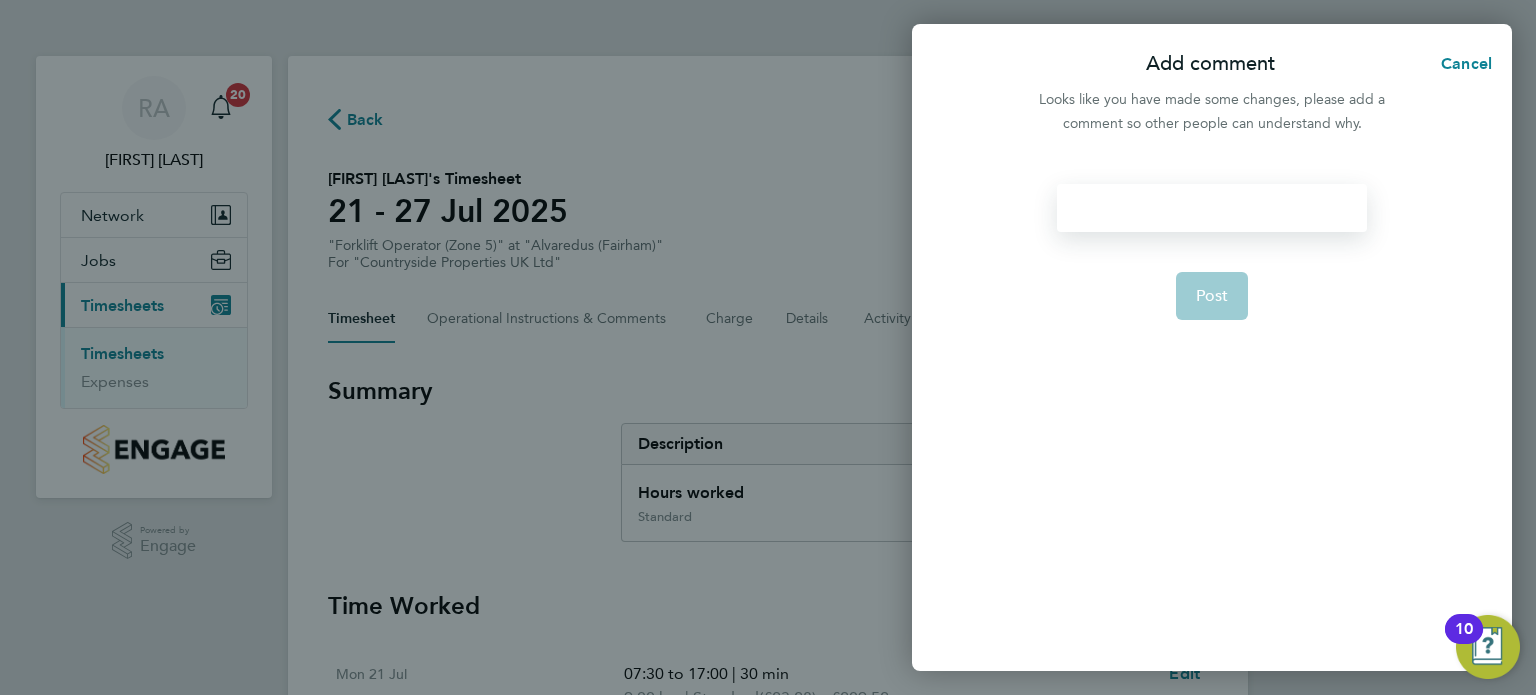 click at bounding box center (1211, 208) 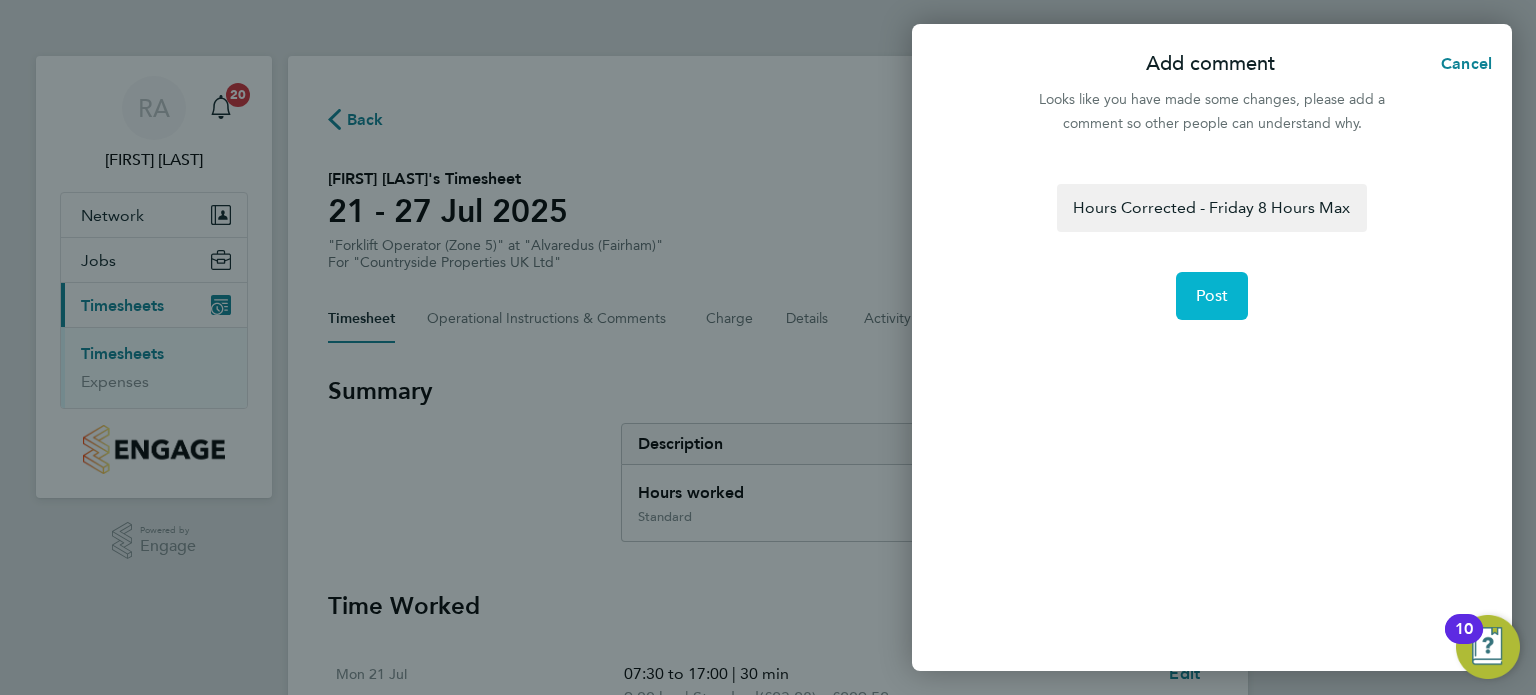 click on "Post" 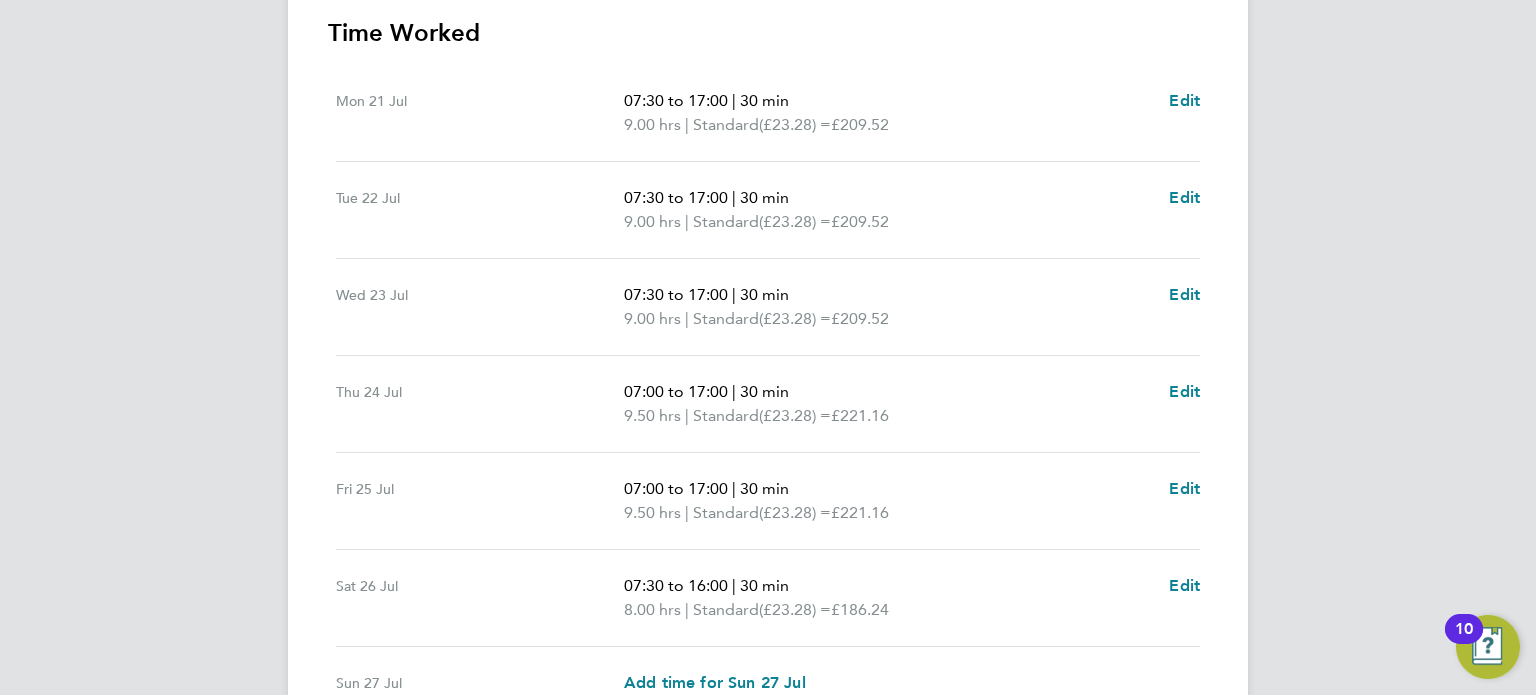 scroll, scrollTop: 771, scrollLeft: 0, axis: vertical 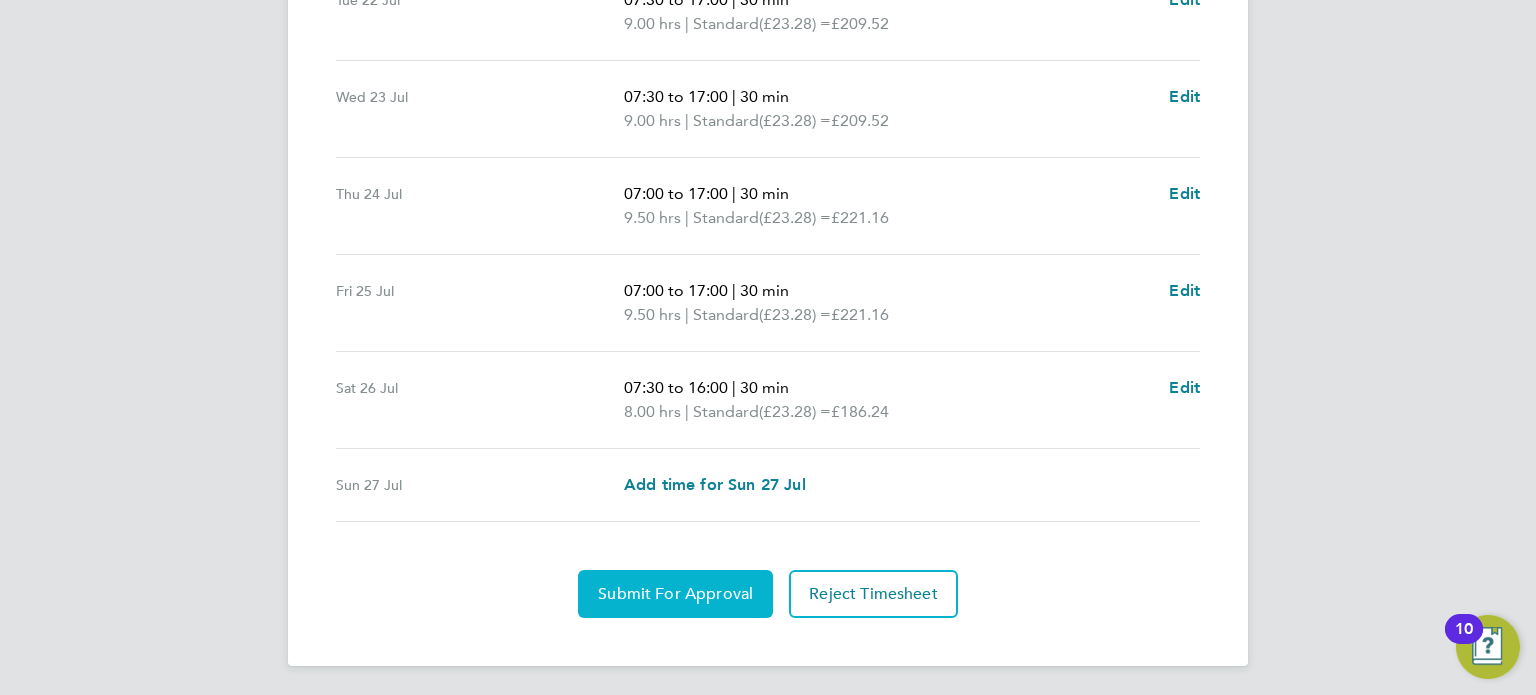 click on "Submit For Approval" 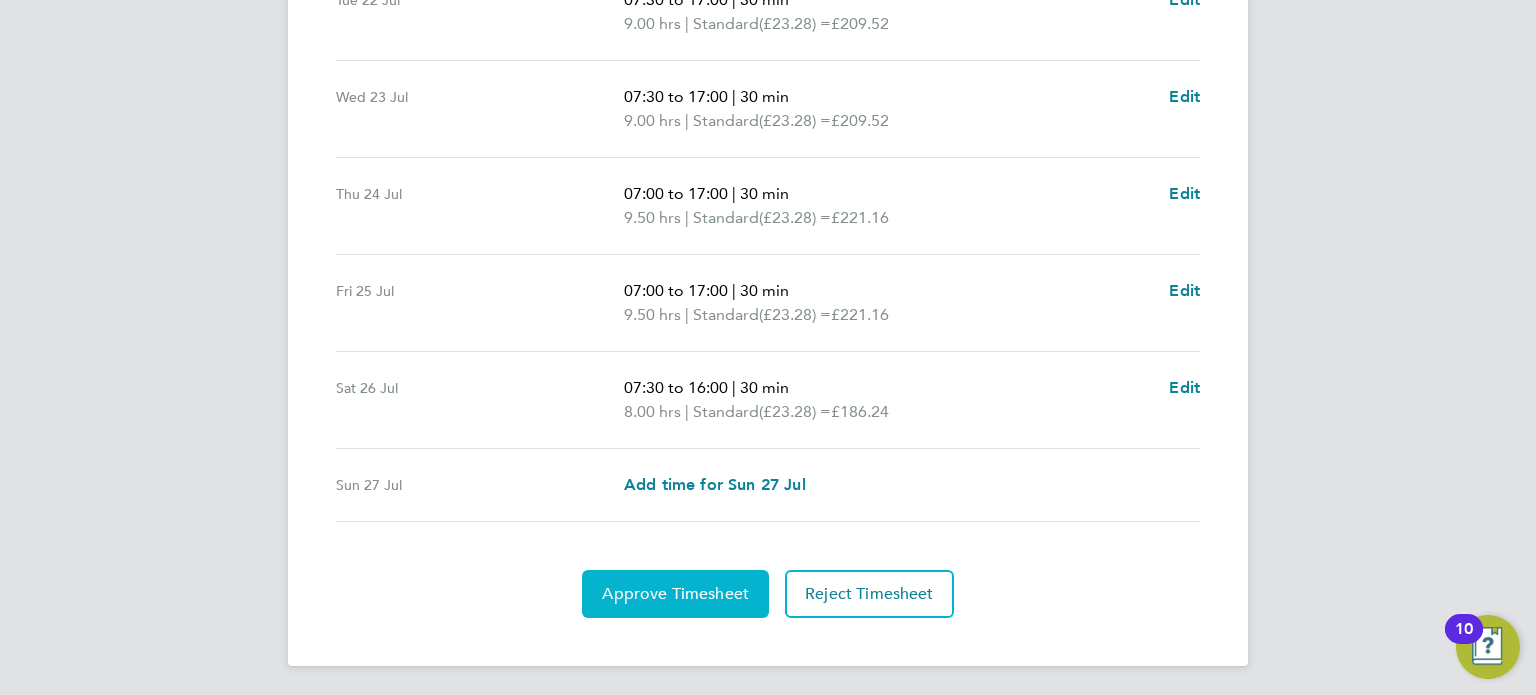click on "Approve Timesheet" 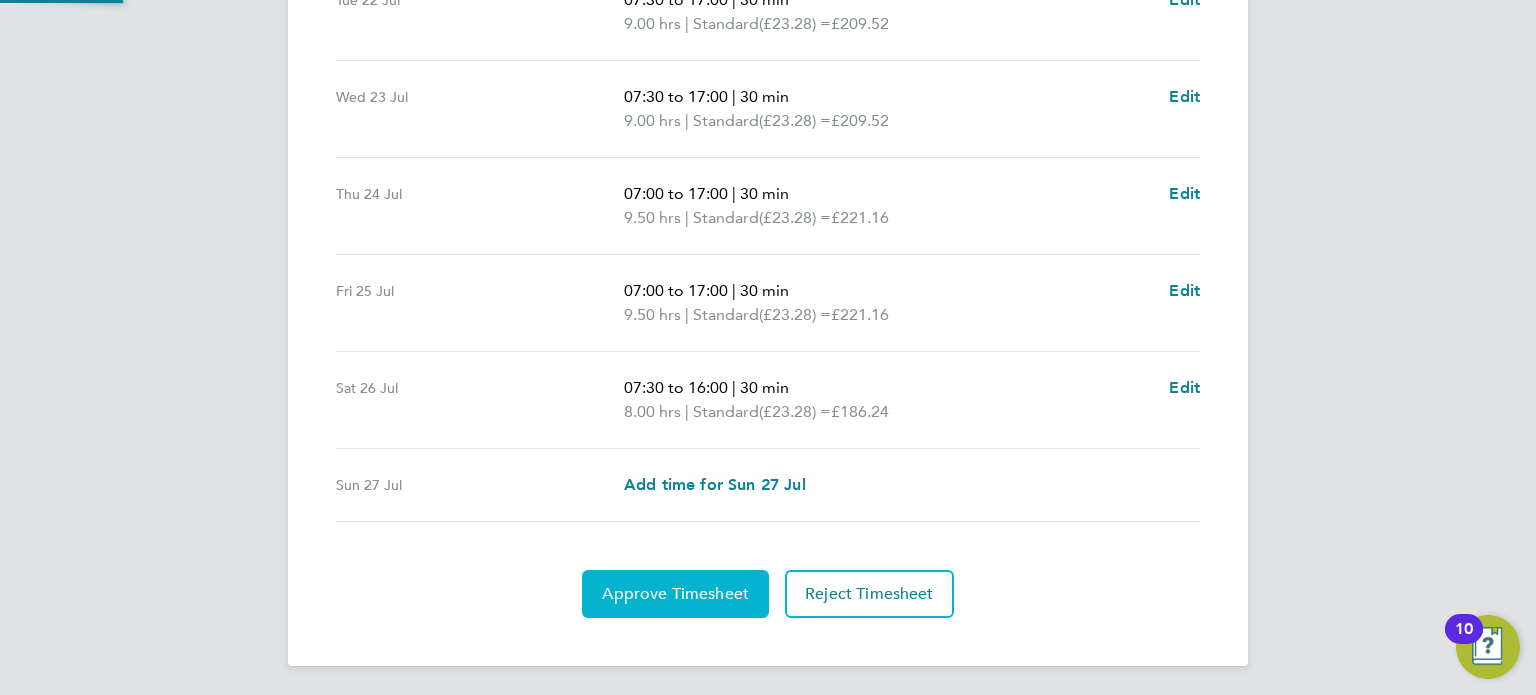 scroll, scrollTop: 0, scrollLeft: 0, axis: both 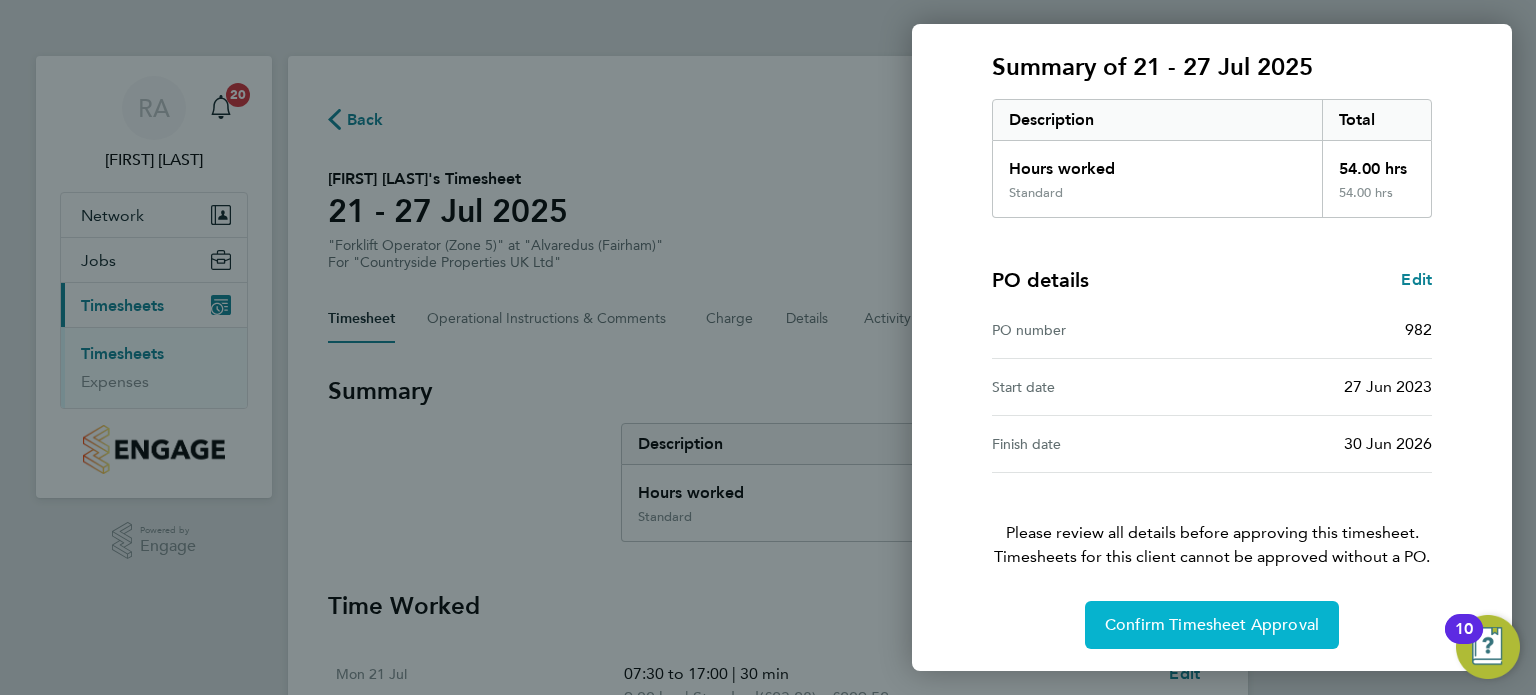 click on "Confirm Timesheet Approval" 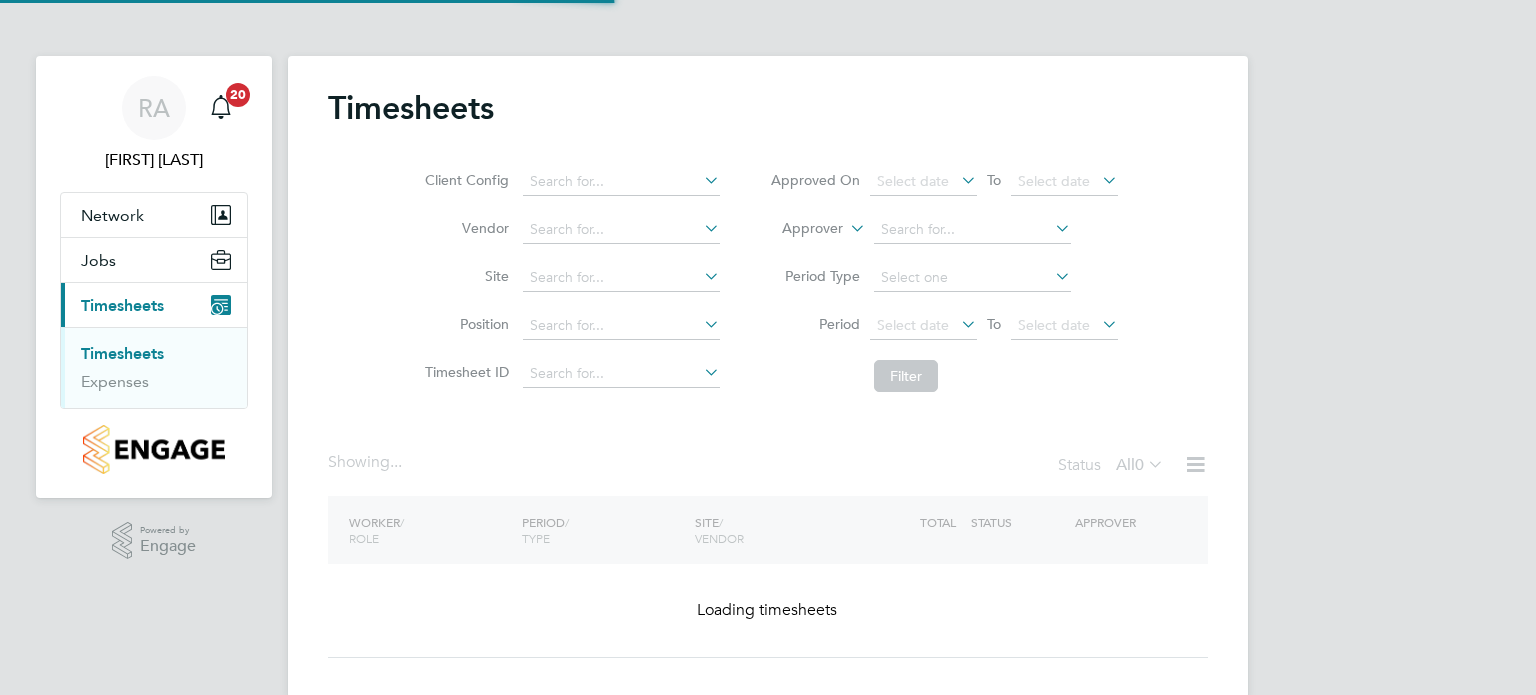 scroll, scrollTop: 0, scrollLeft: 0, axis: both 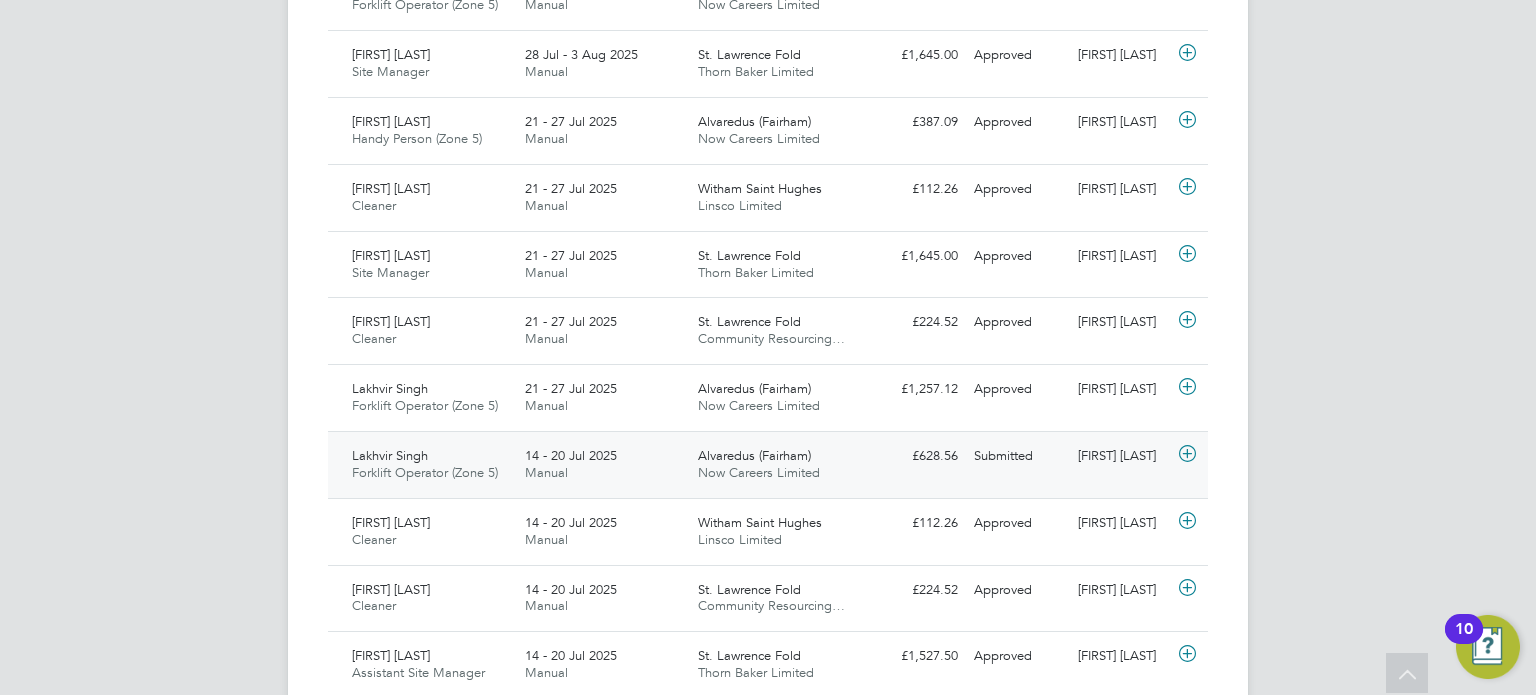 click on "Forklift Operator (Zone 5)" 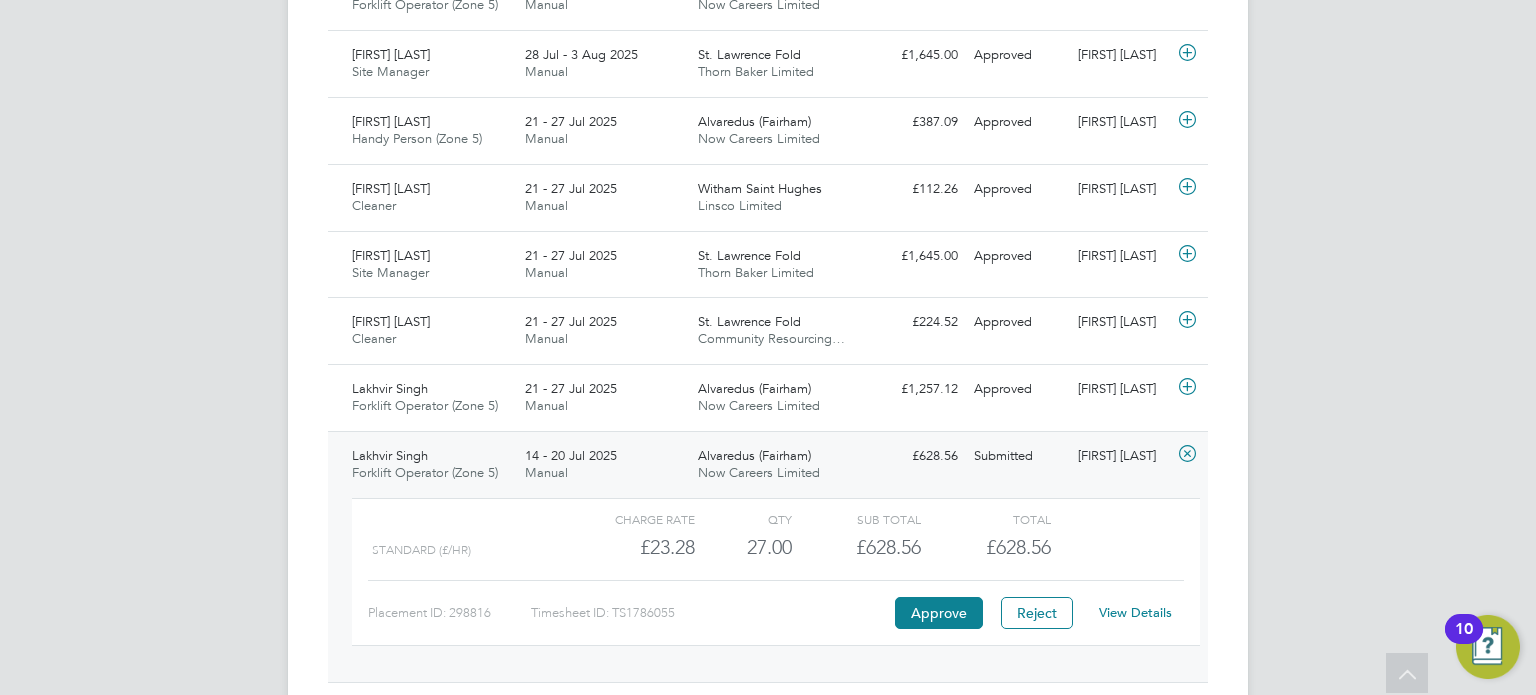 click on "View Details" 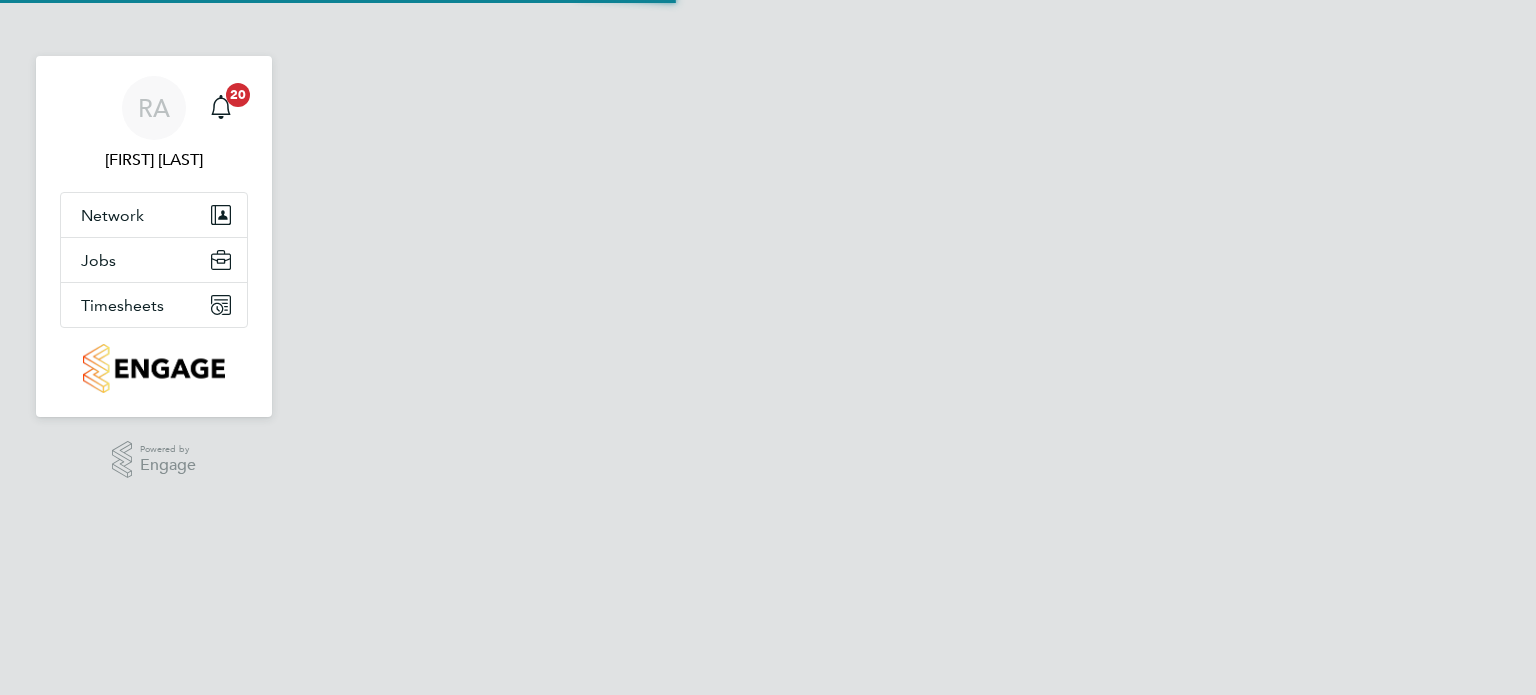 scroll, scrollTop: 0, scrollLeft: 0, axis: both 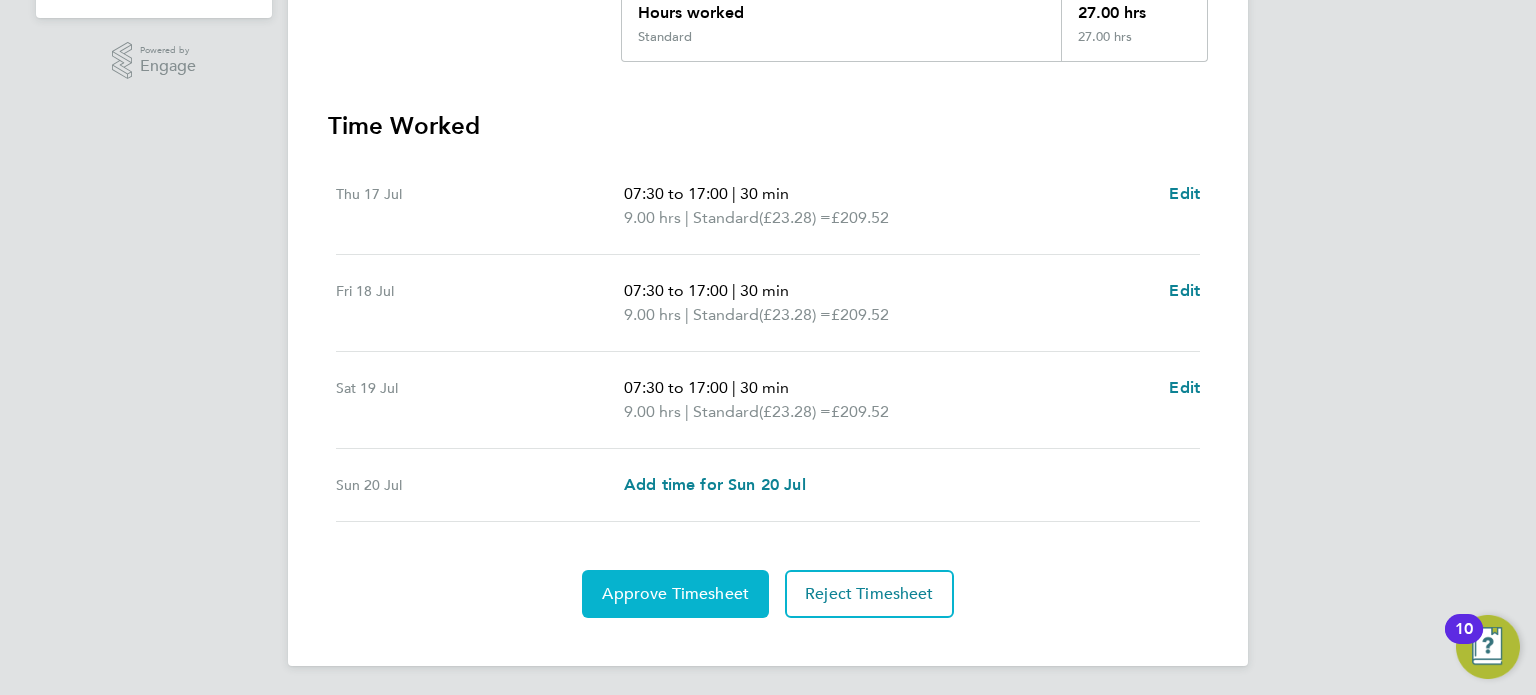 click on "Approve Timesheet" 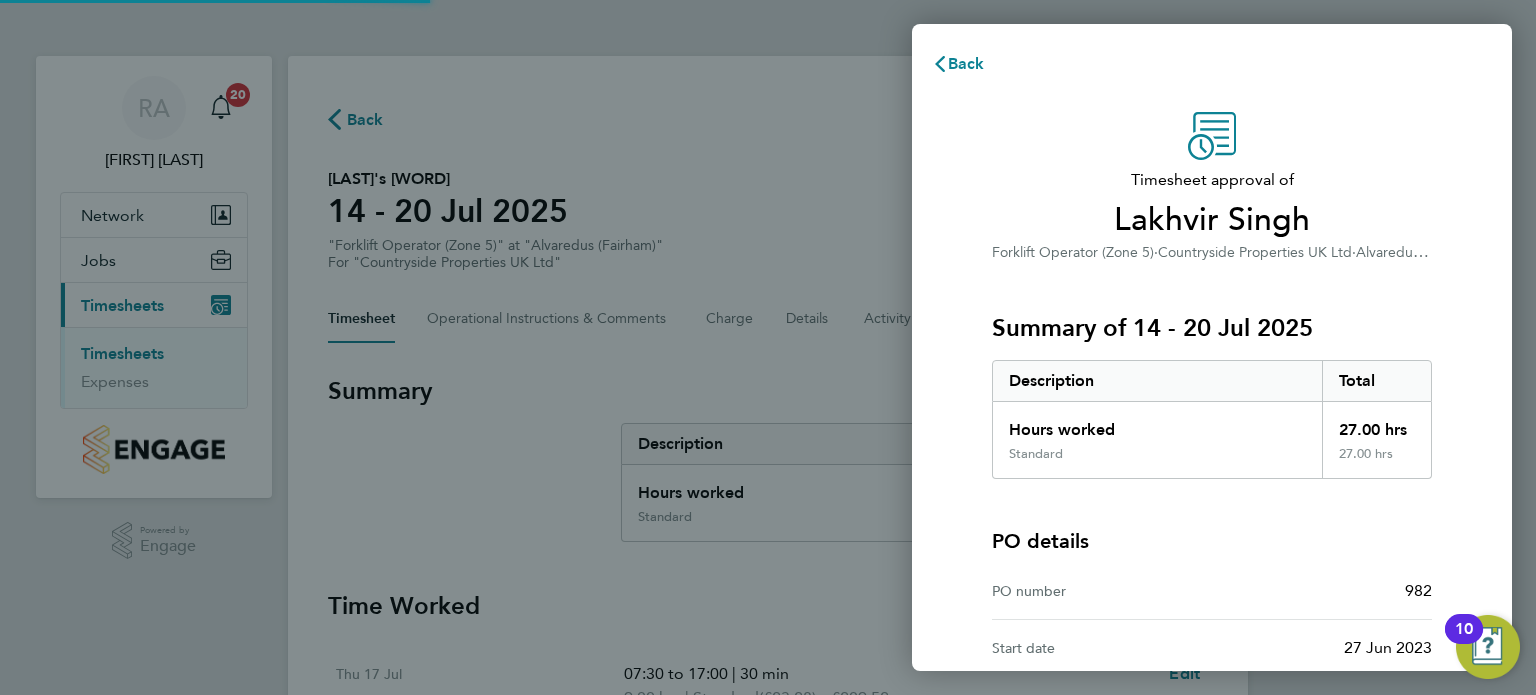 scroll, scrollTop: 0, scrollLeft: 0, axis: both 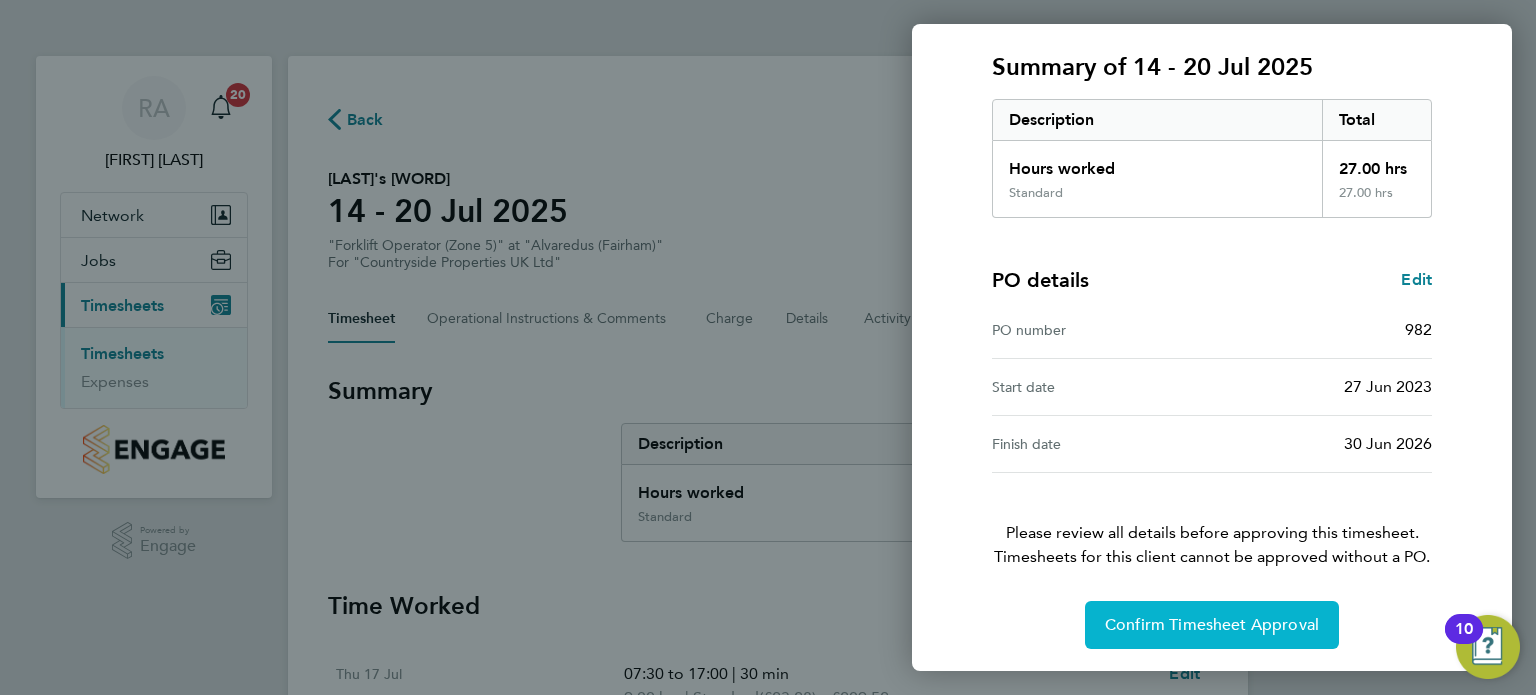 click on "Confirm Timesheet Approval" 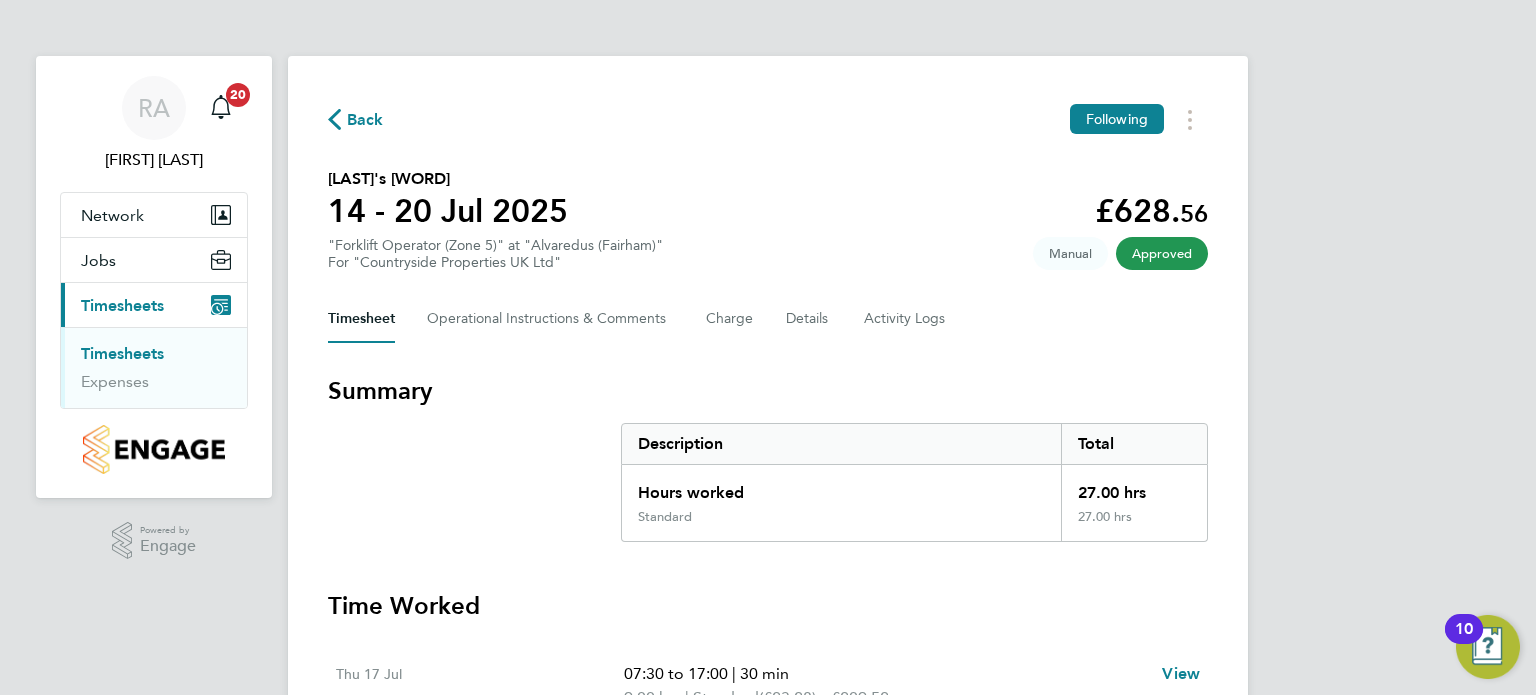 scroll, scrollTop: 0, scrollLeft: 0, axis: both 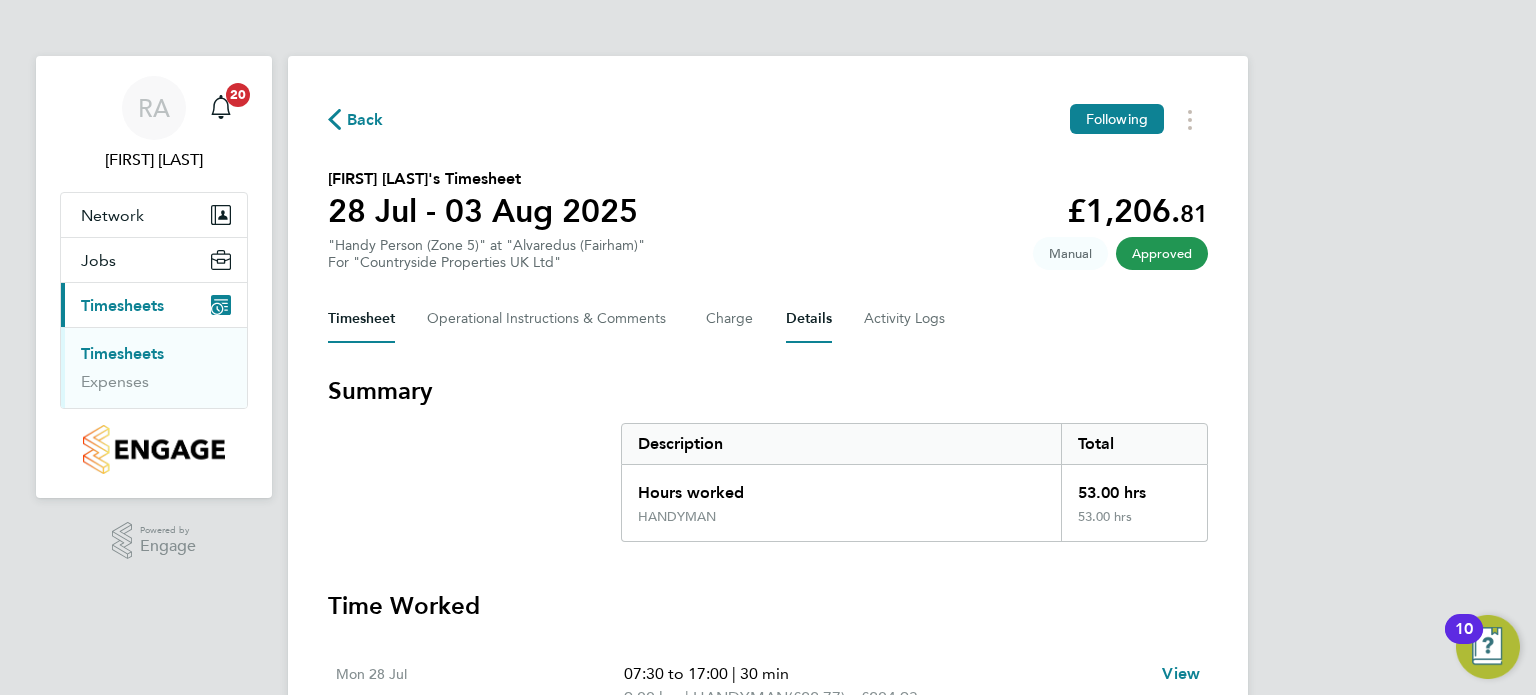 click on "Details" at bounding box center [809, 319] 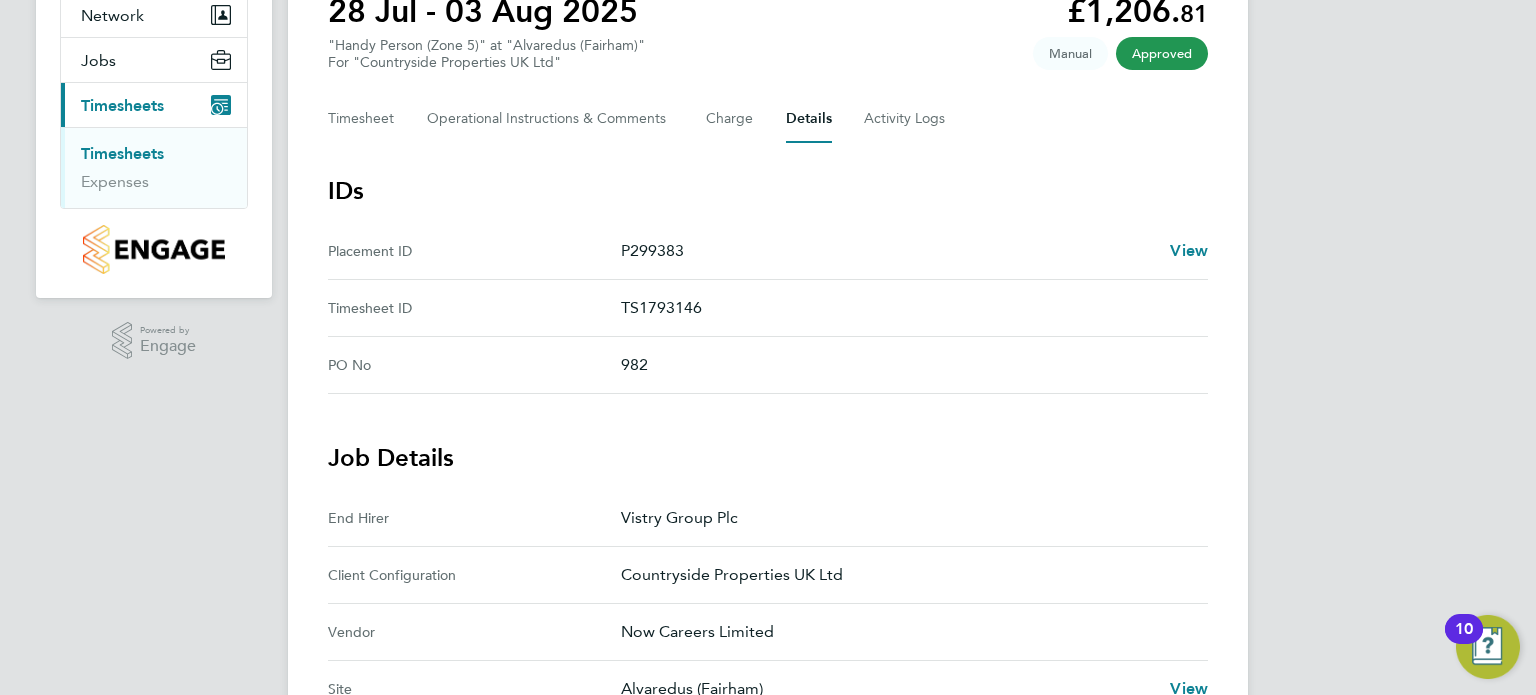 scroll, scrollTop: 0, scrollLeft: 0, axis: both 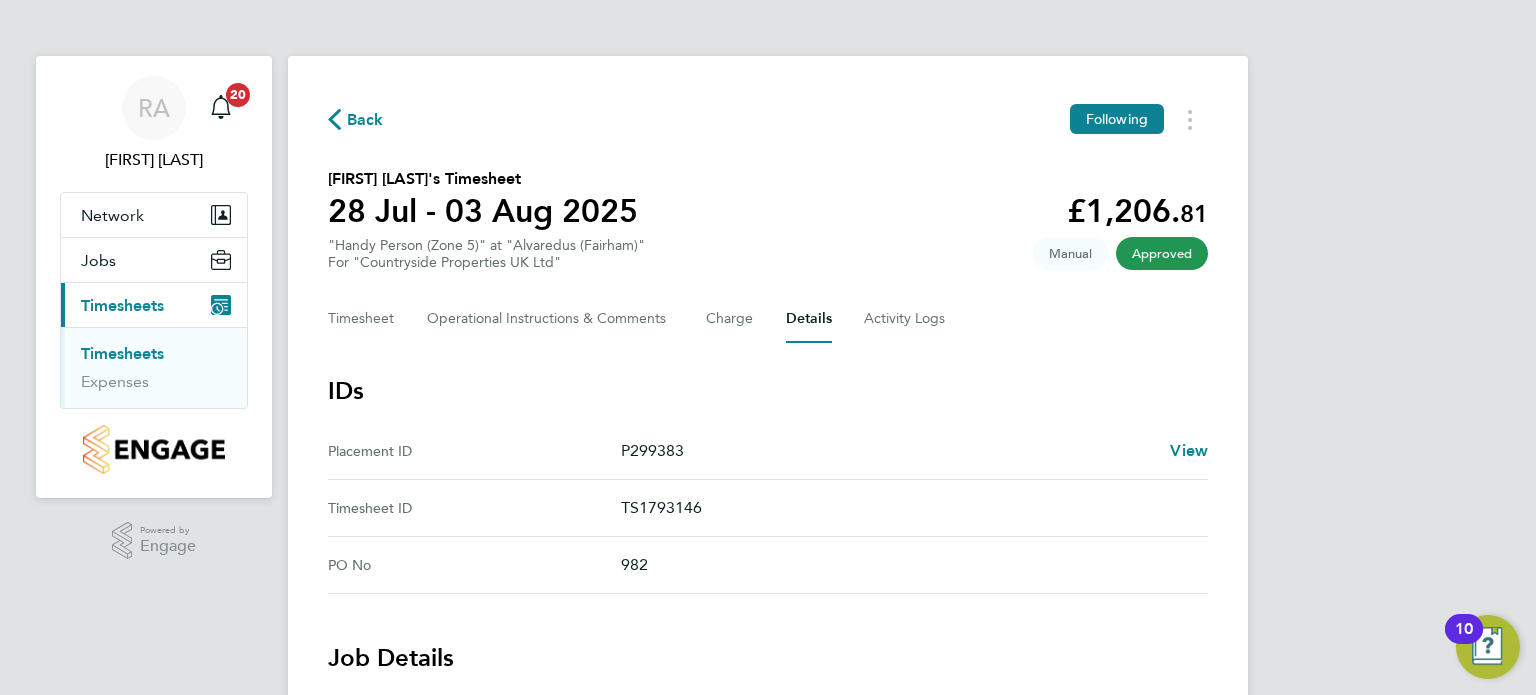 click on "Timesheets" at bounding box center (122, 305) 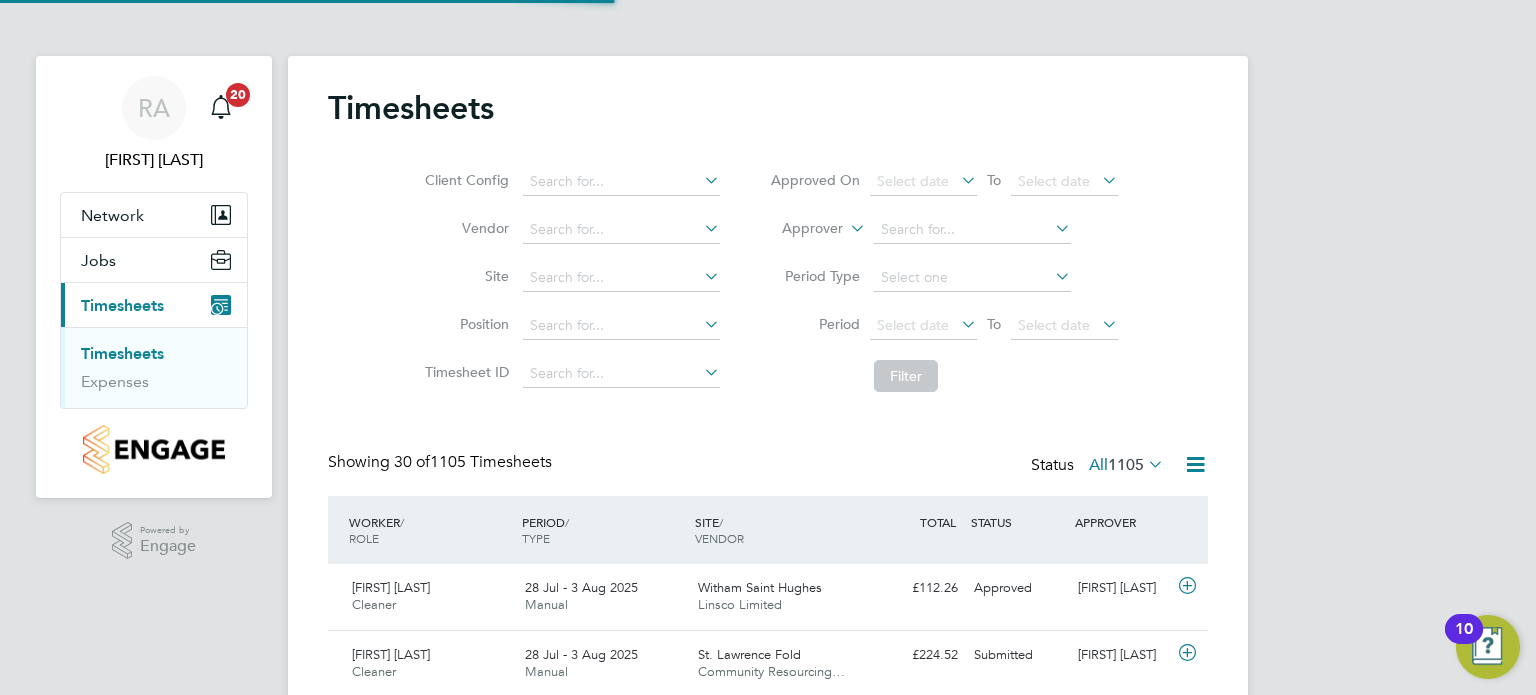 scroll, scrollTop: 9, scrollLeft: 10, axis: both 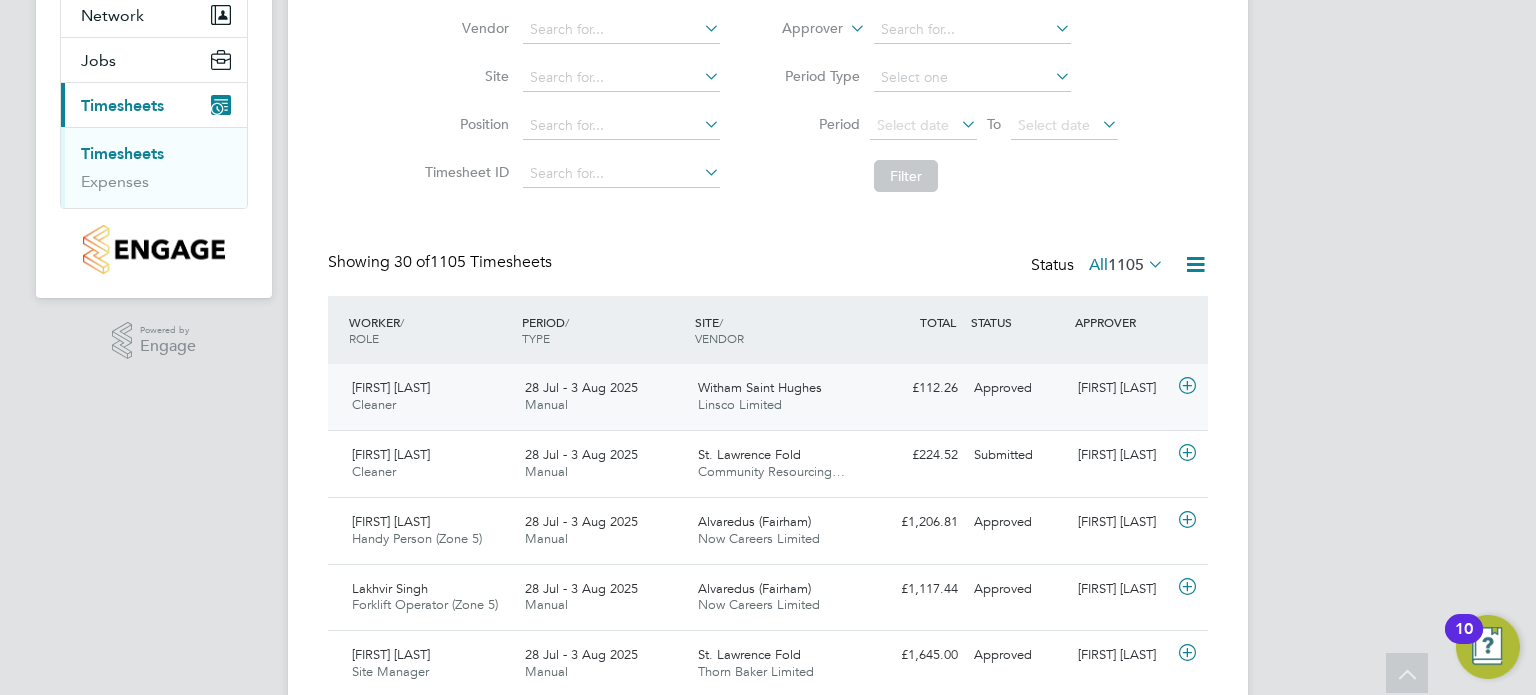 click on "Linsco Limited" 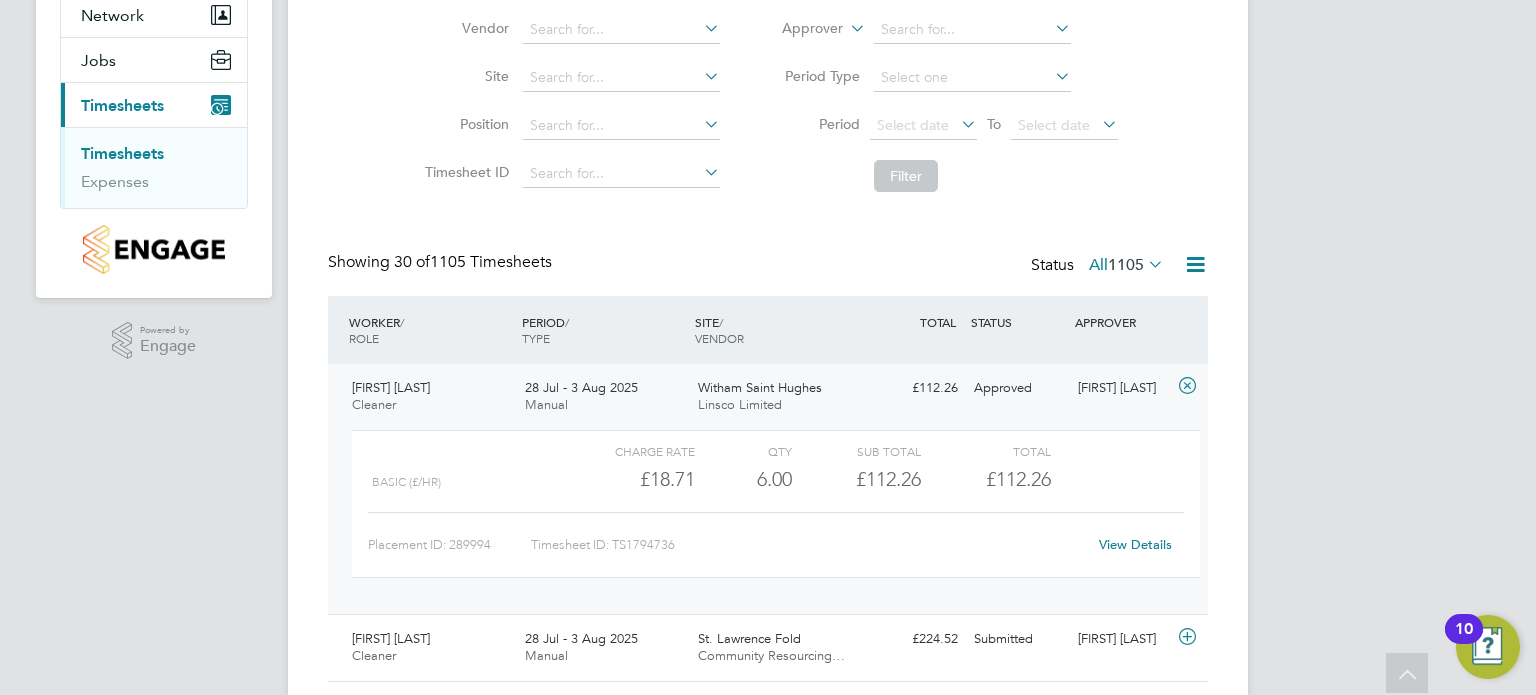 click on "View Details" 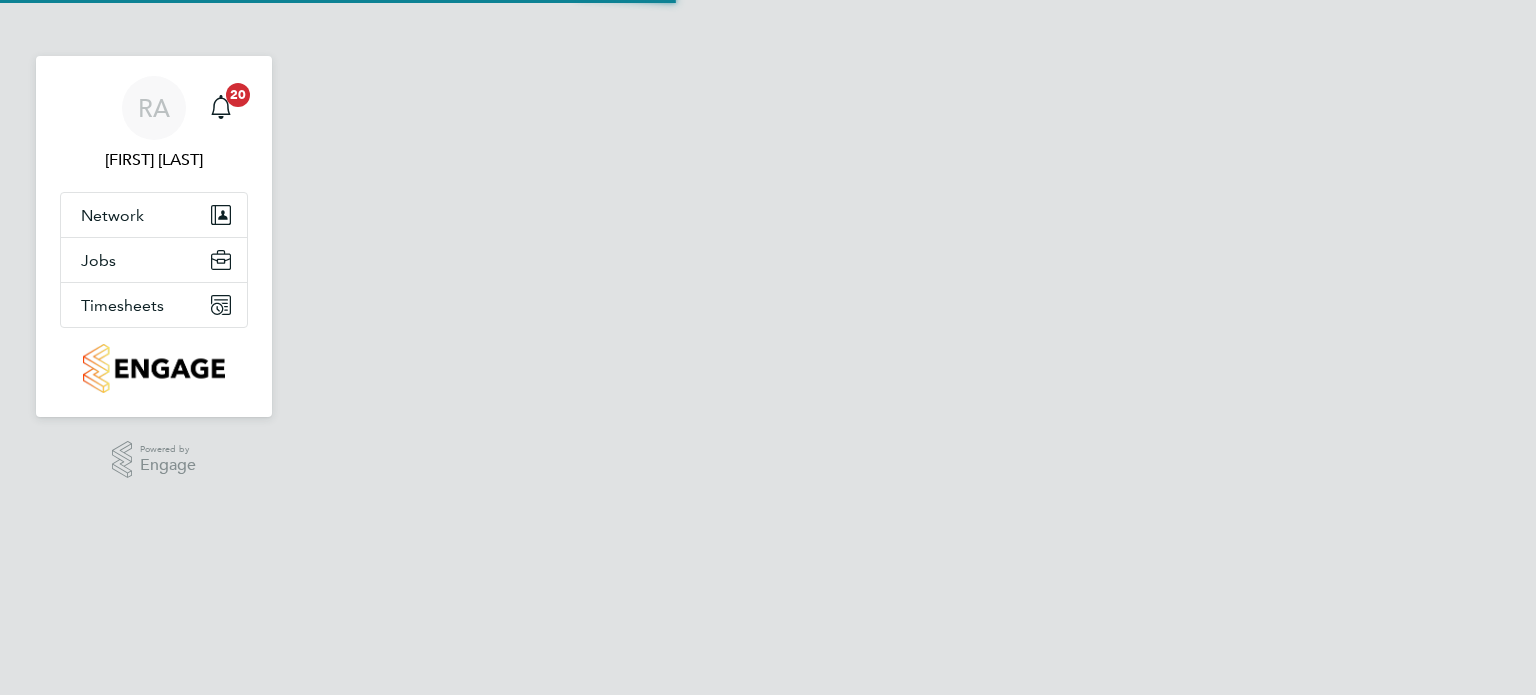 scroll, scrollTop: 0, scrollLeft: 0, axis: both 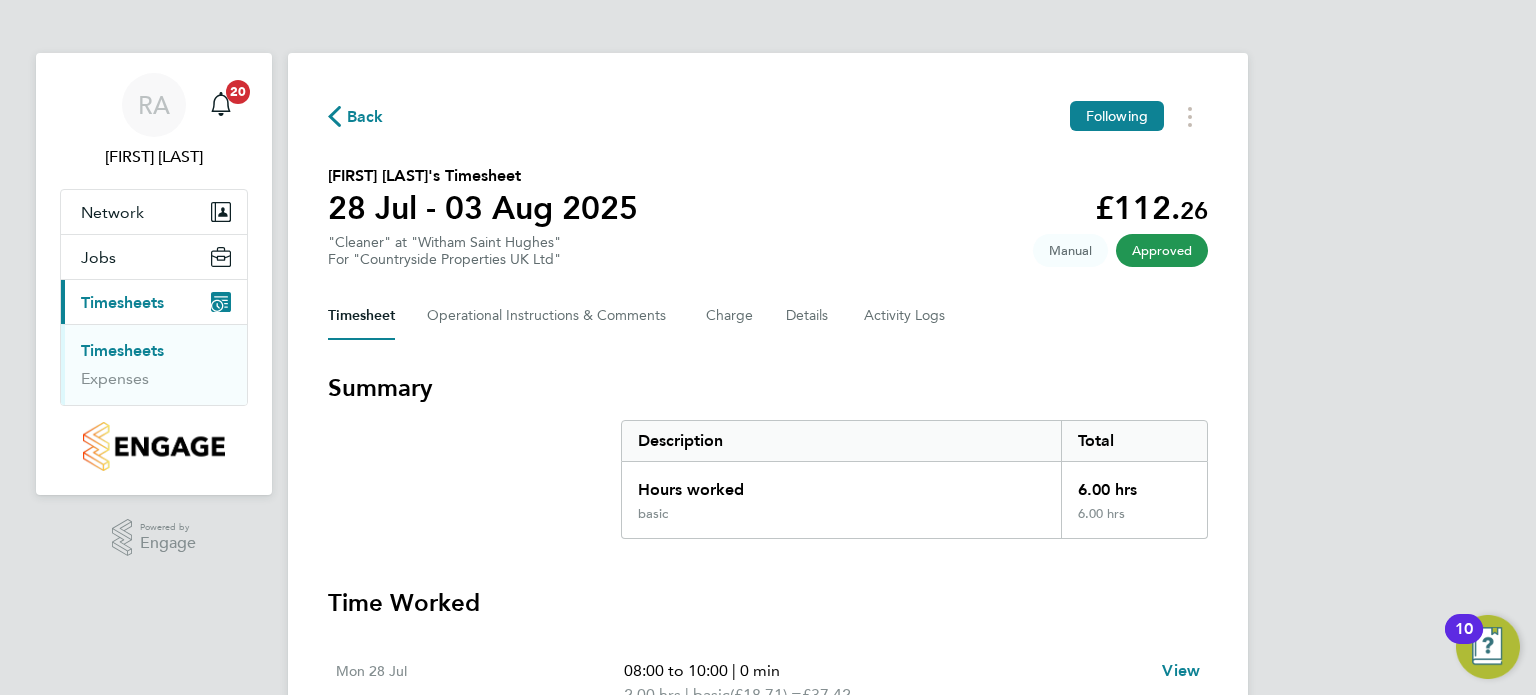 click on "Timesheets" at bounding box center [122, 302] 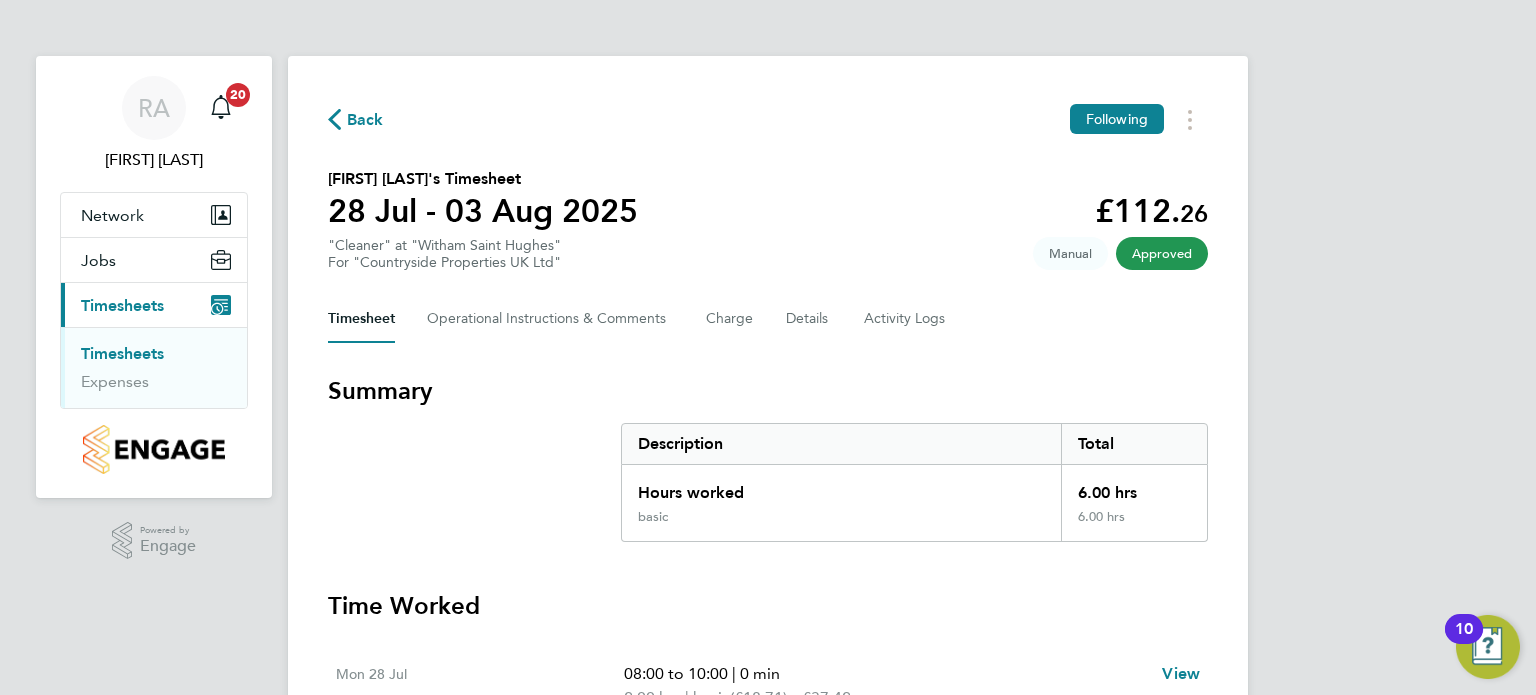 scroll, scrollTop: 0, scrollLeft: 0, axis: both 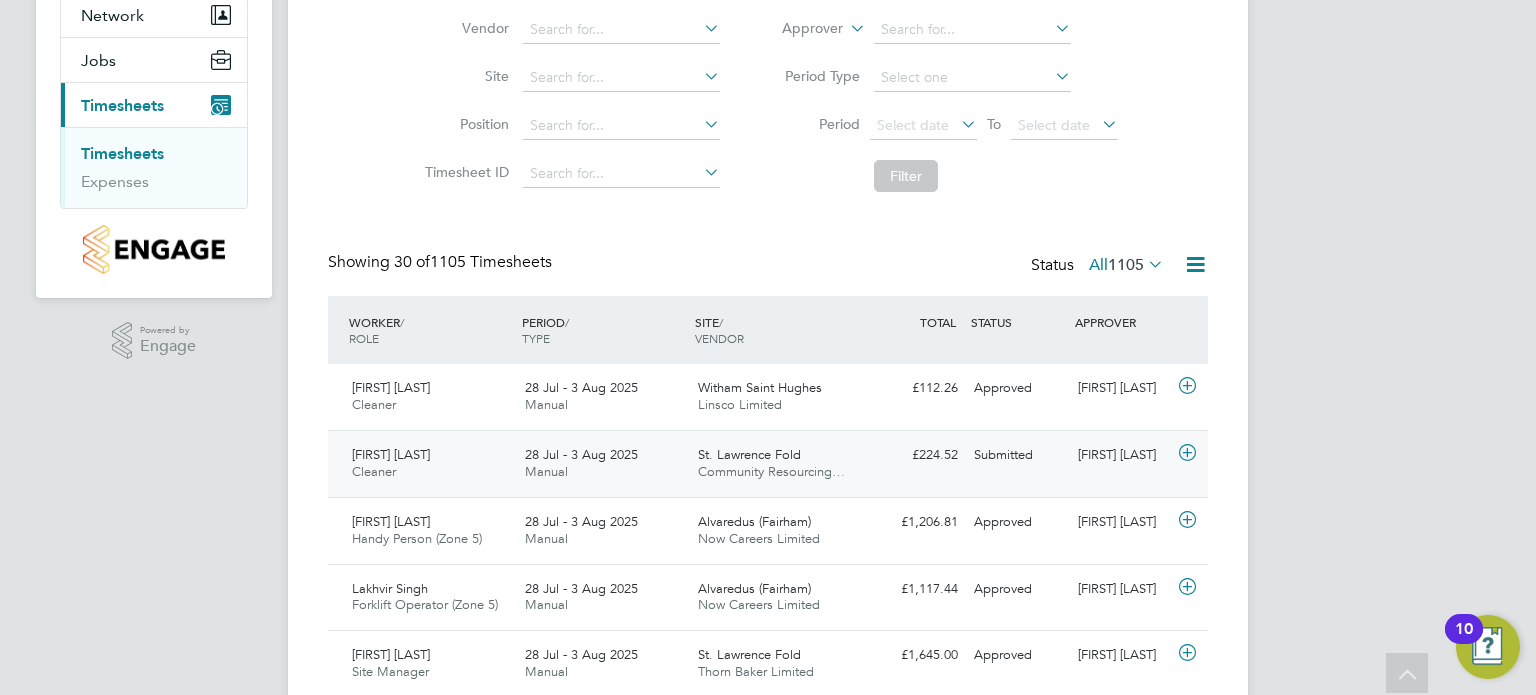 click on "Rebecca Henchliffe Cleaner   28 Jul - 3 Aug 2025" 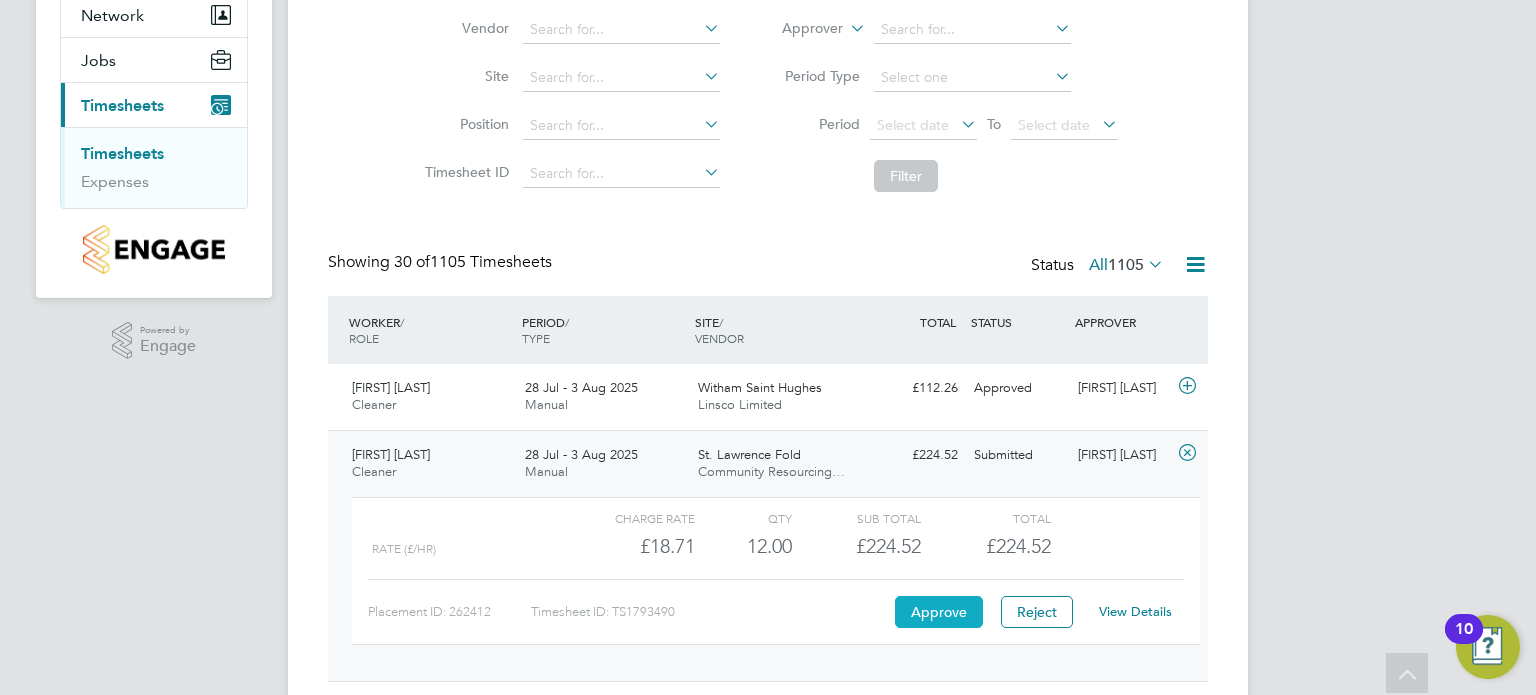 click on "Approve" 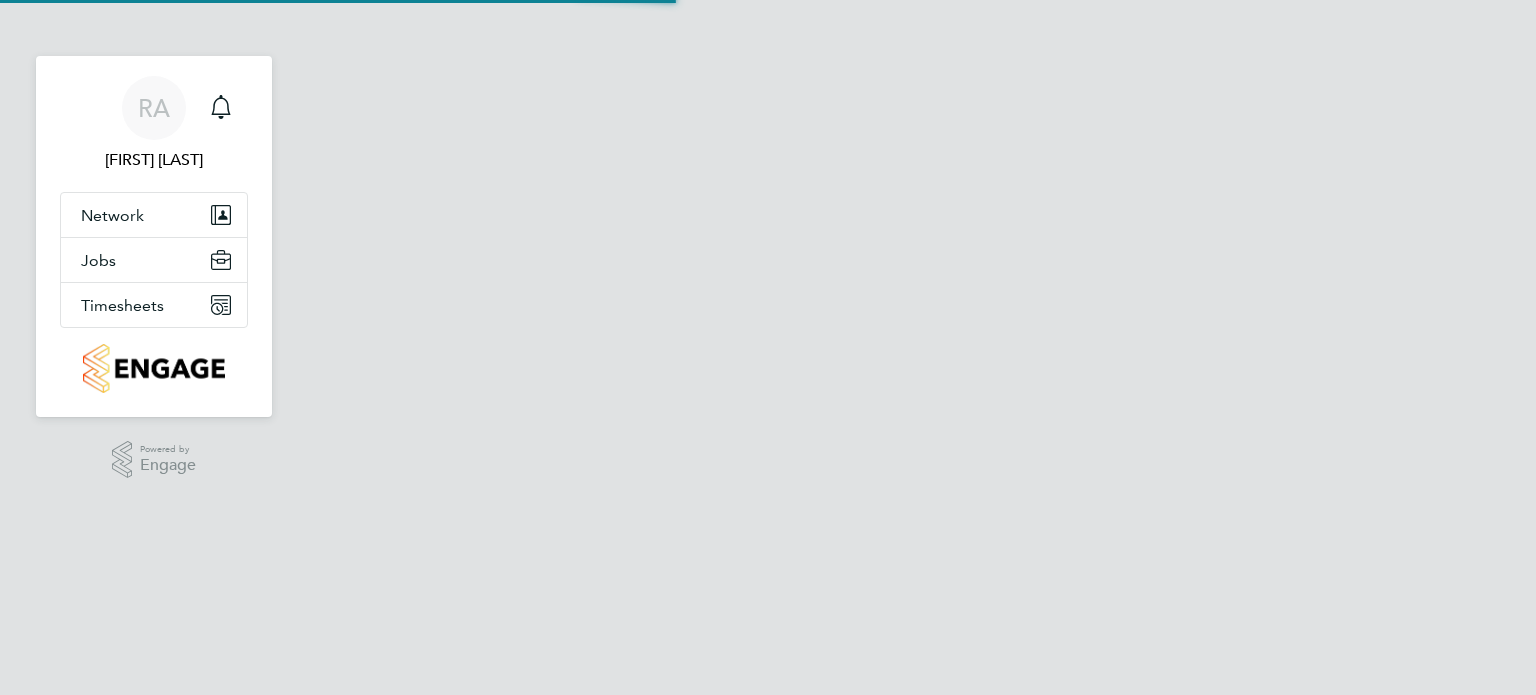 scroll, scrollTop: 0, scrollLeft: 0, axis: both 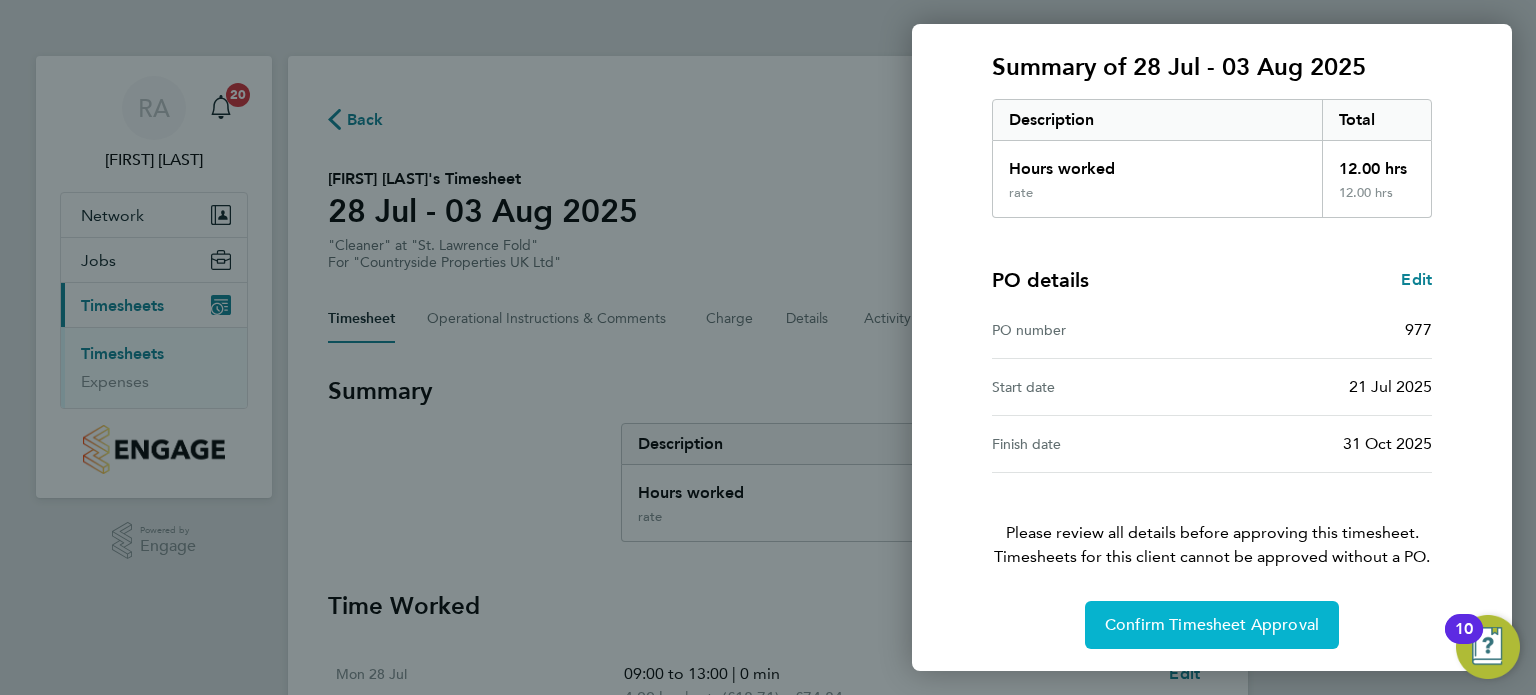 click on "Confirm Timesheet Approval" 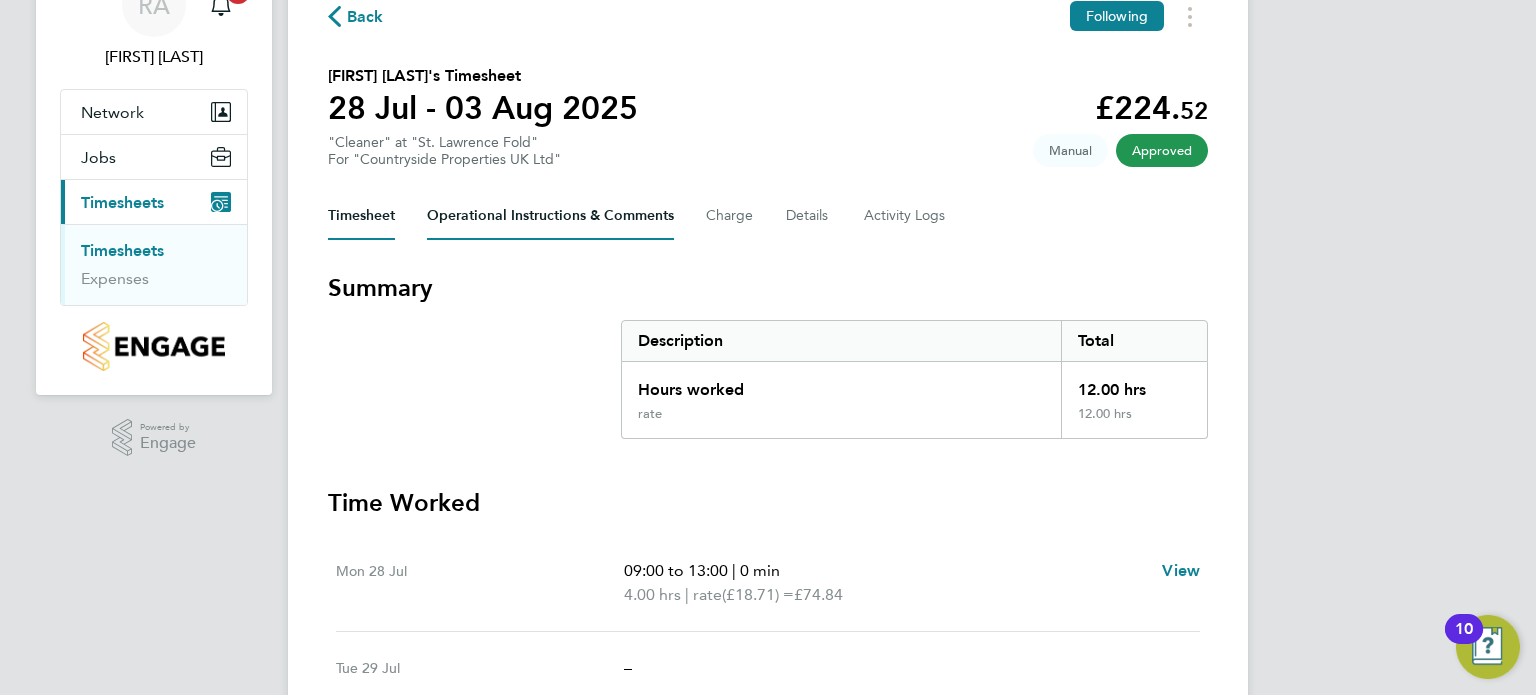 scroll, scrollTop: 0, scrollLeft: 0, axis: both 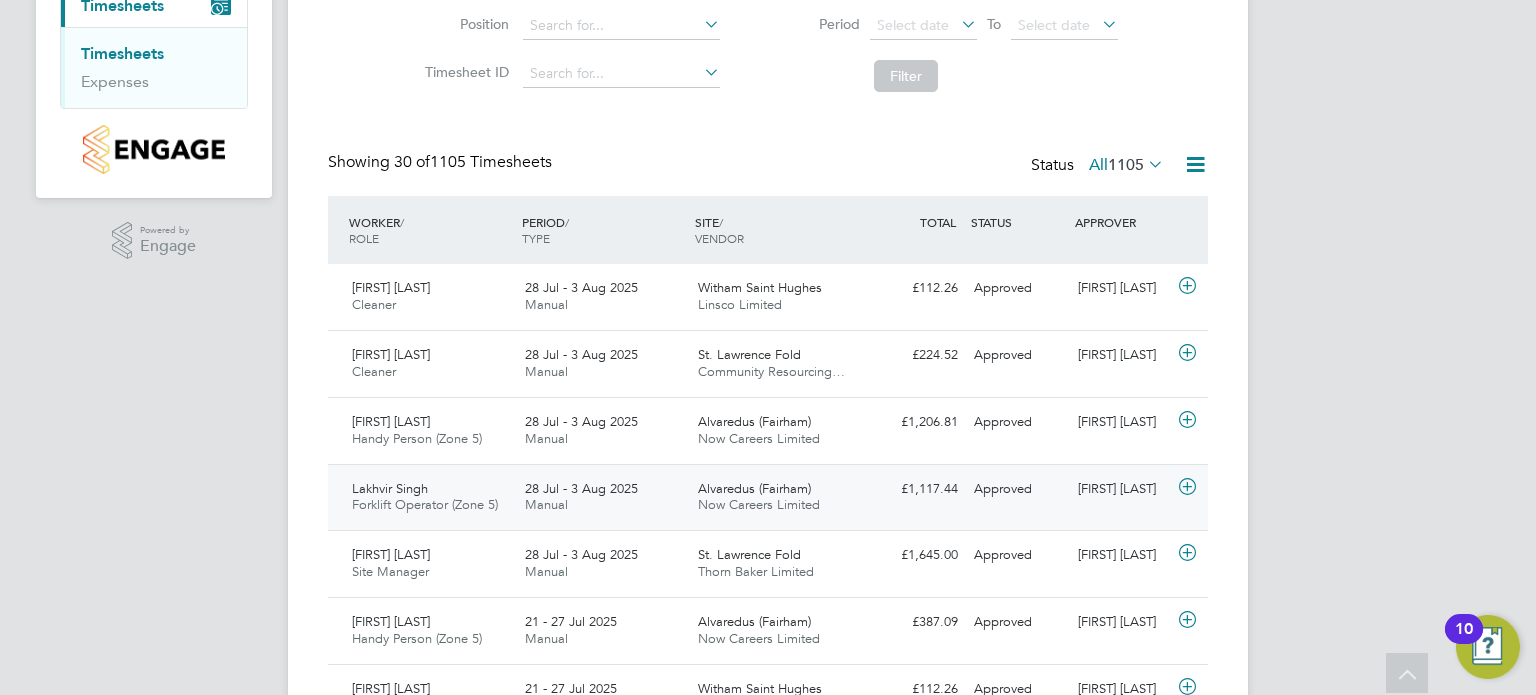 click on "Lakhvir Singh" 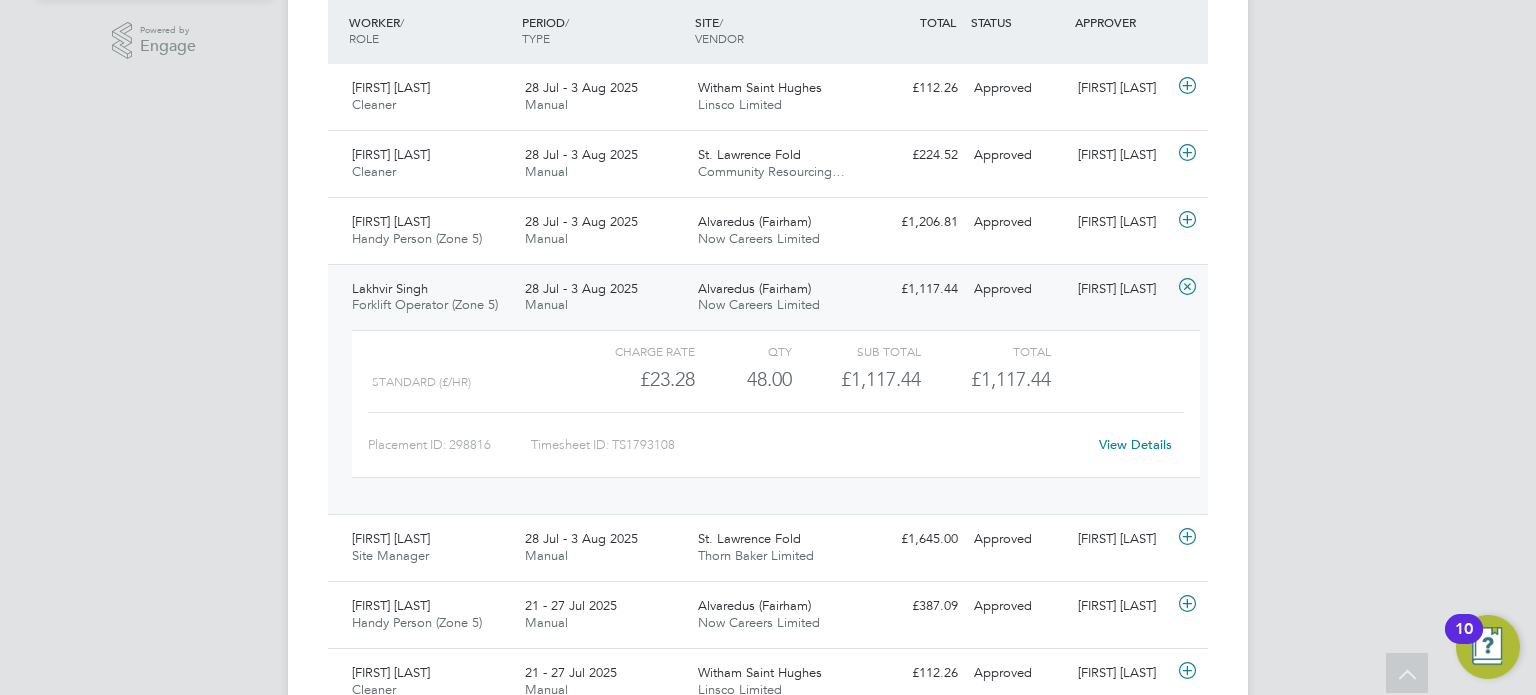 click on "View Details" 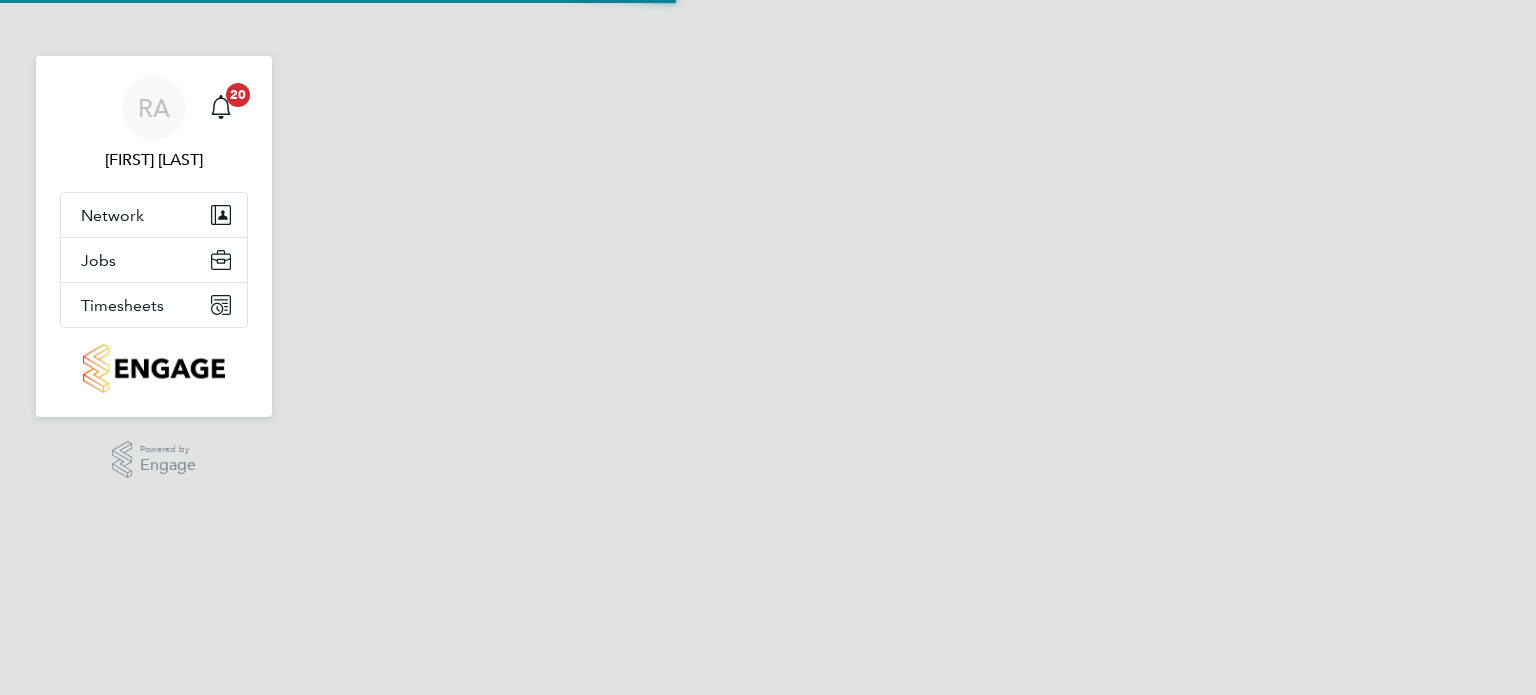 scroll, scrollTop: 0, scrollLeft: 0, axis: both 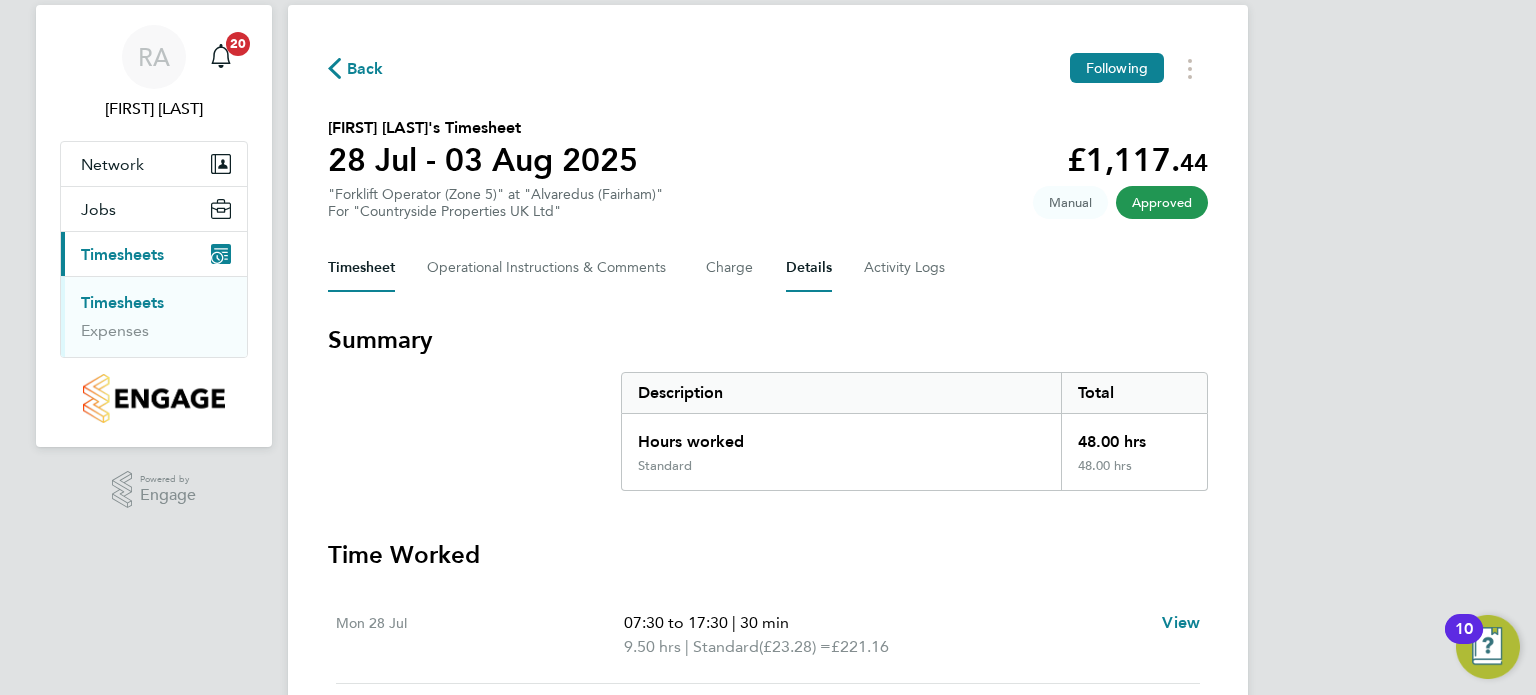 click on "Details" at bounding box center [809, 268] 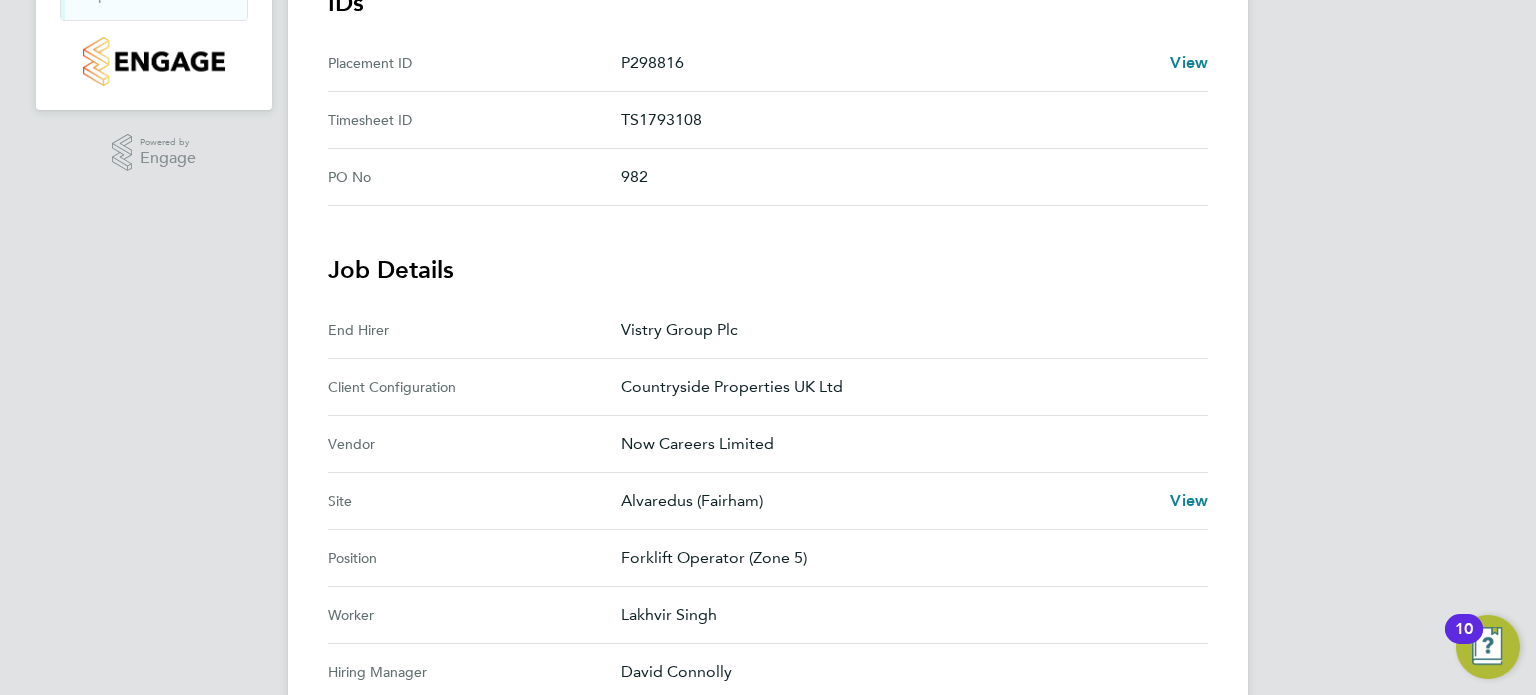 scroll, scrollTop: 0, scrollLeft: 0, axis: both 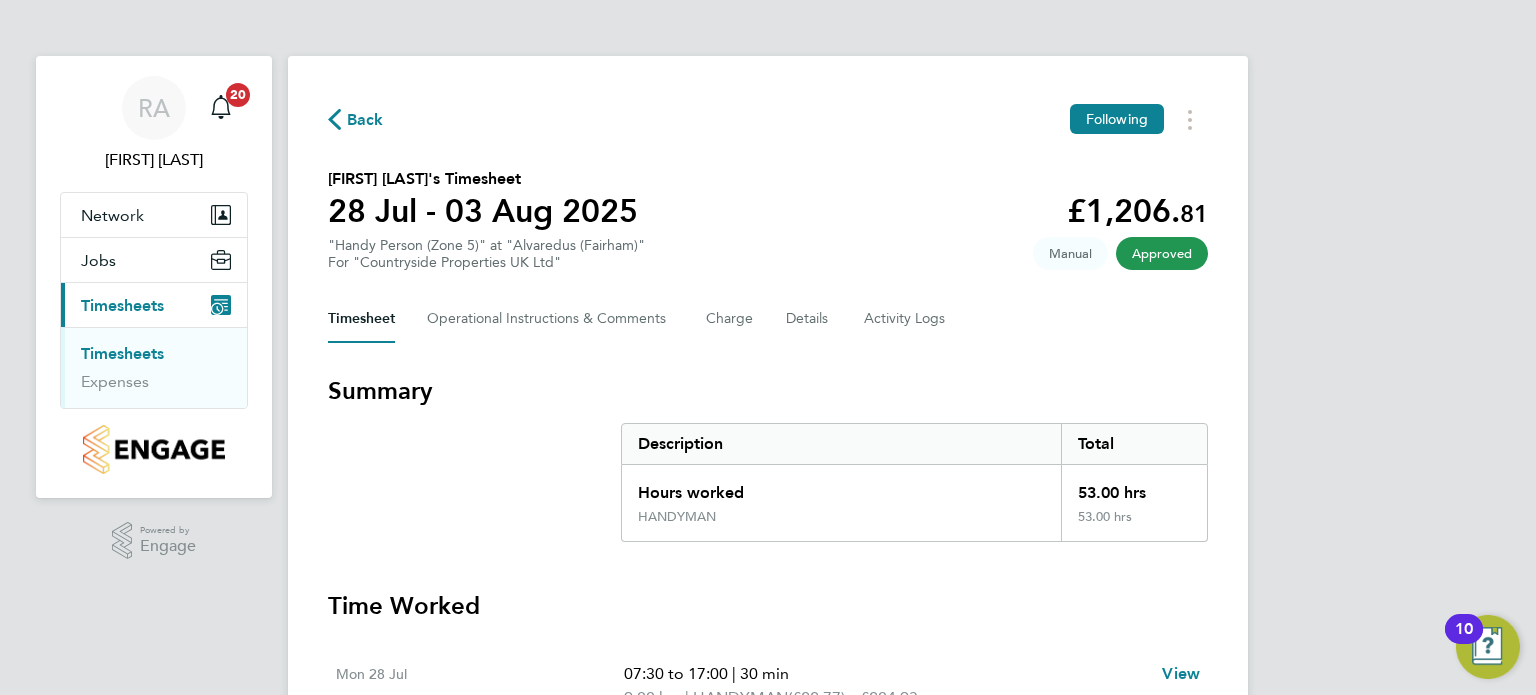 click on "Timesheets" at bounding box center [122, 305] 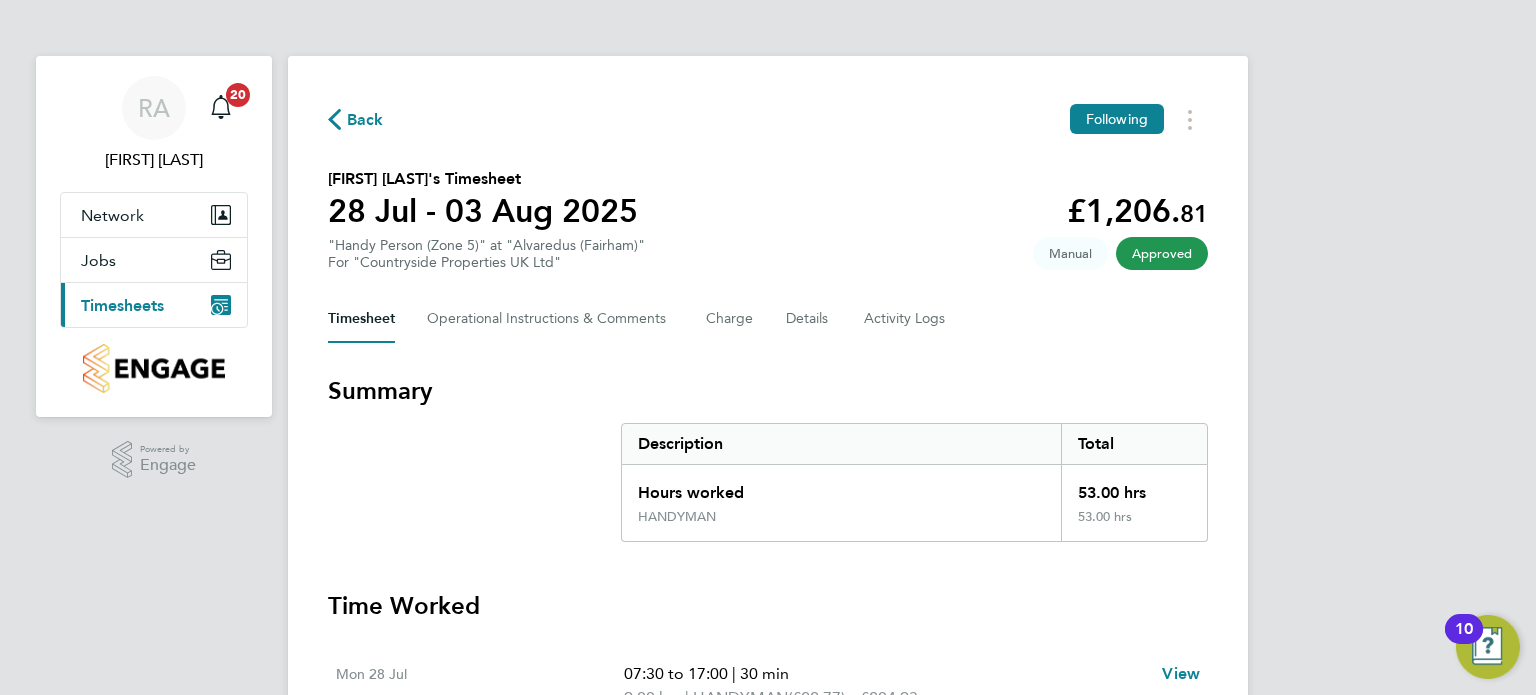 click on "Timesheets" at bounding box center (122, 305) 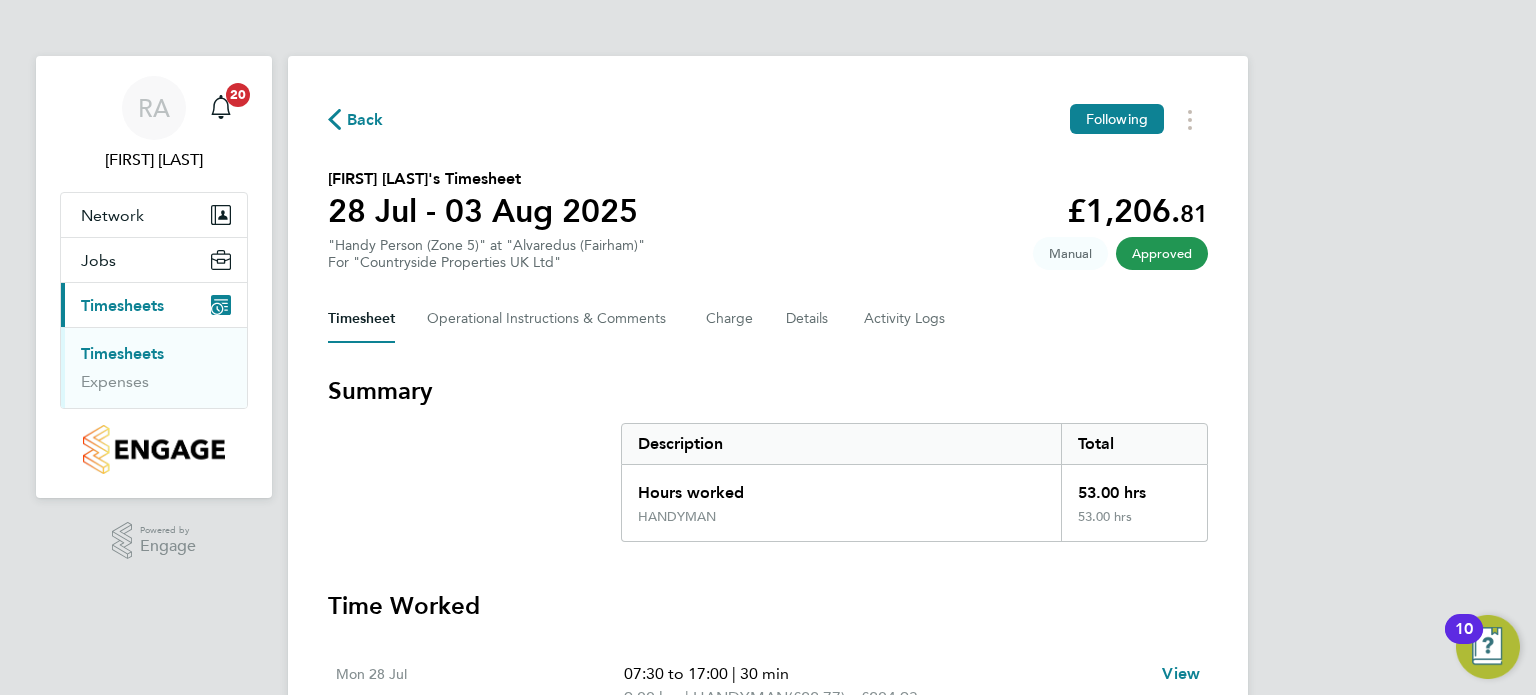 click on "Timesheets" at bounding box center [122, 353] 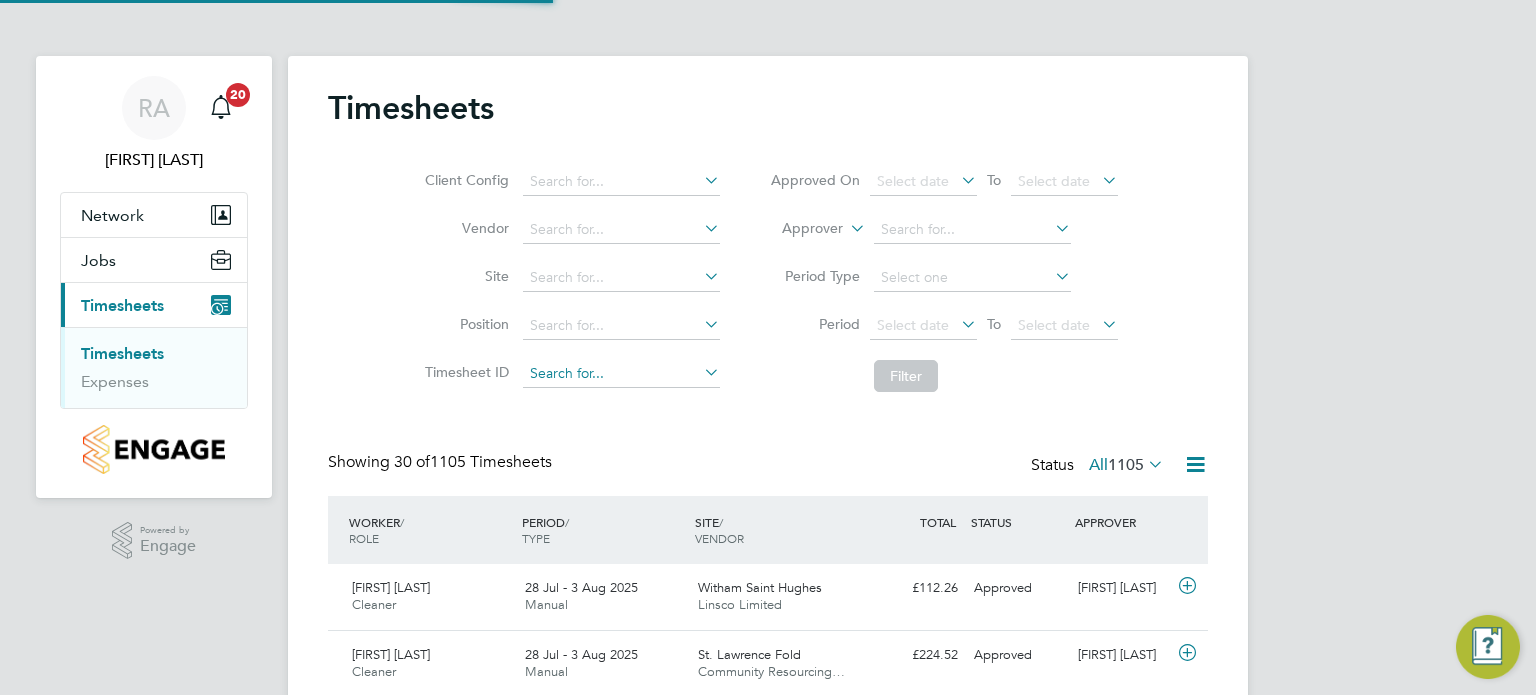 scroll, scrollTop: 9, scrollLeft: 10, axis: both 